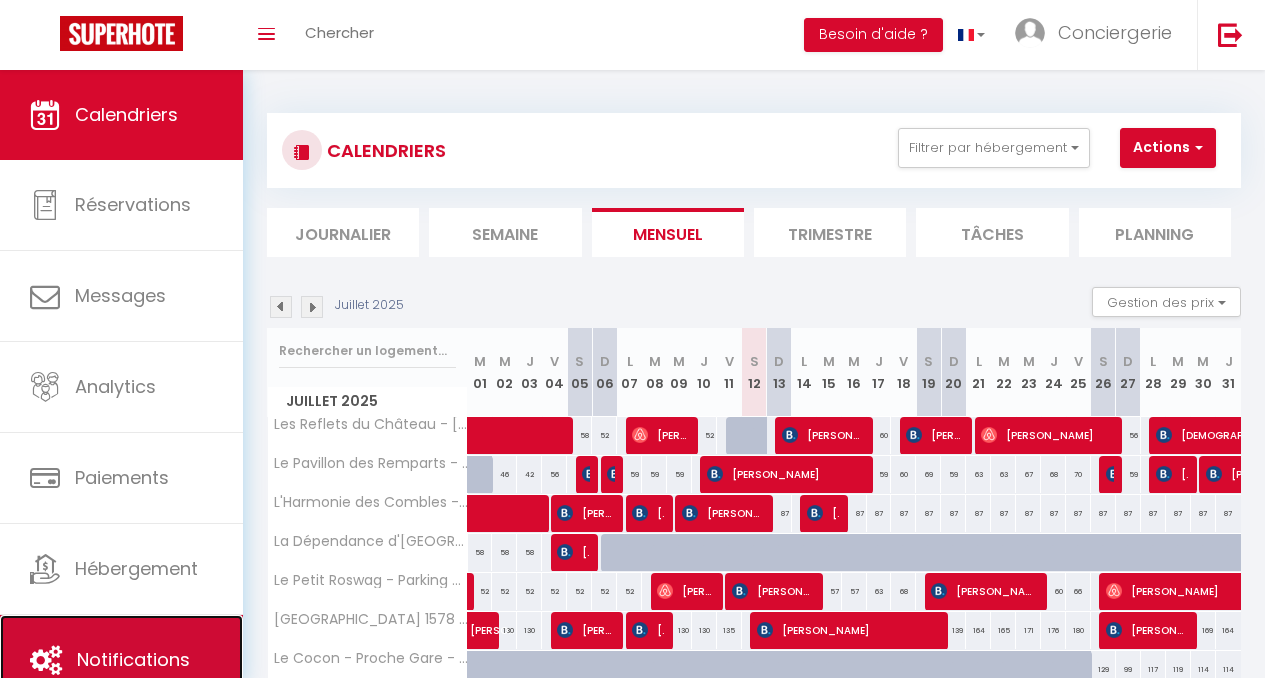 scroll, scrollTop: 665, scrollLeft: 0, axis: vertical 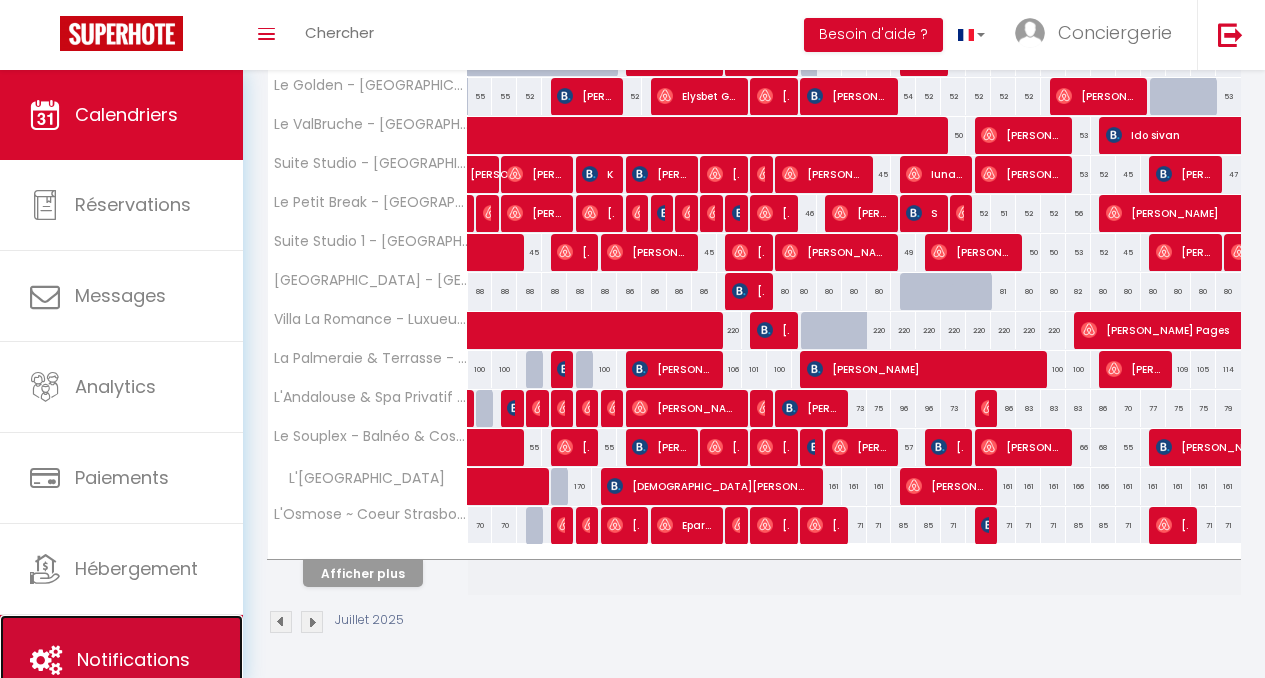 click on "Notifications" at bounding box center [121, 660] 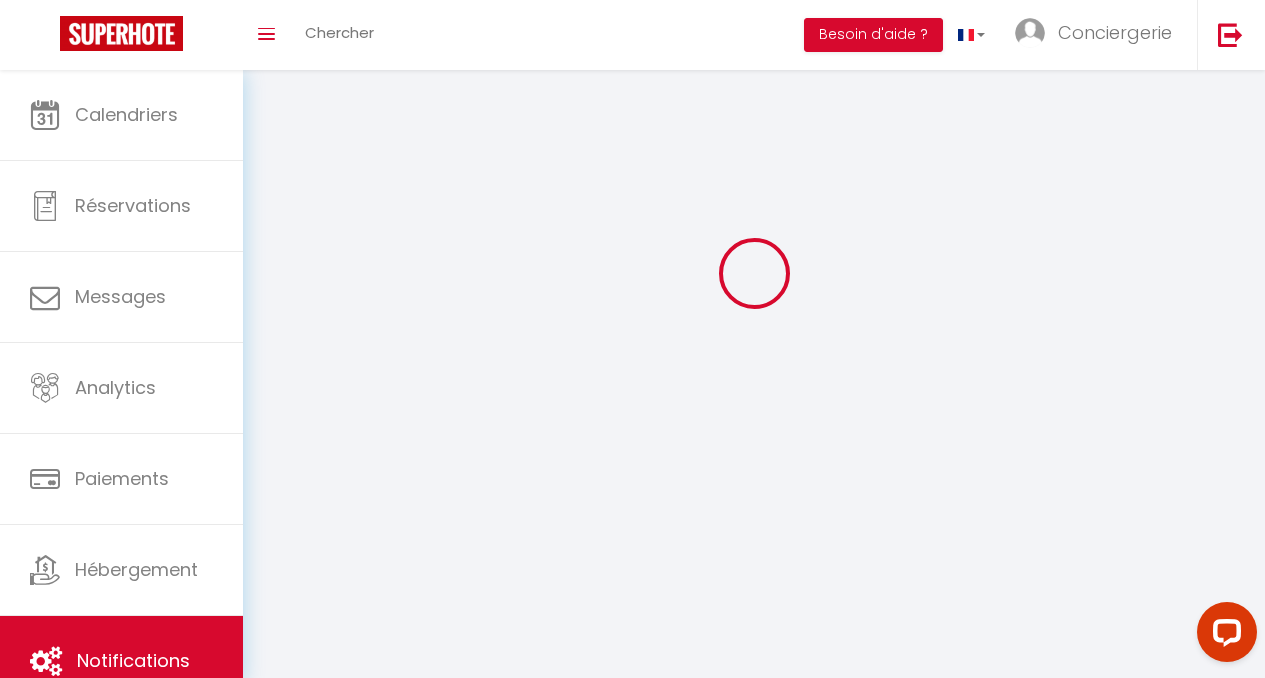 scroll, scrollTop: 0, scrollLeft: 0, axis: both 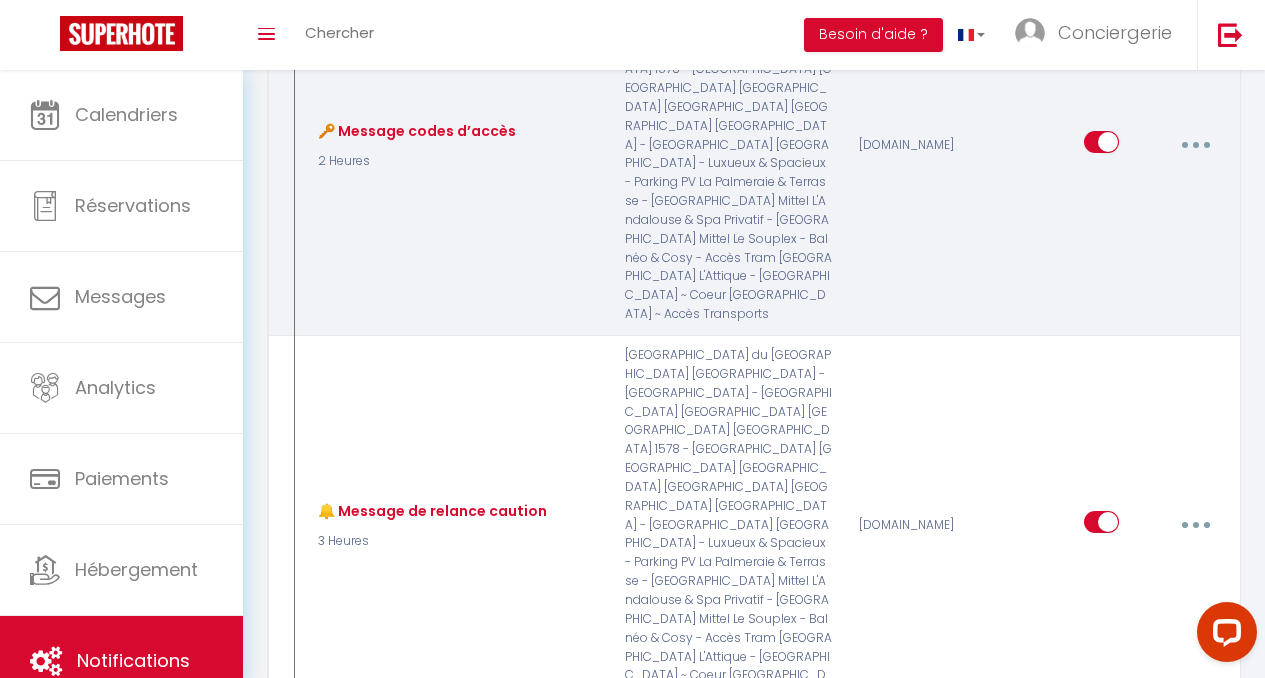 click at bounding box center (1195, 145) 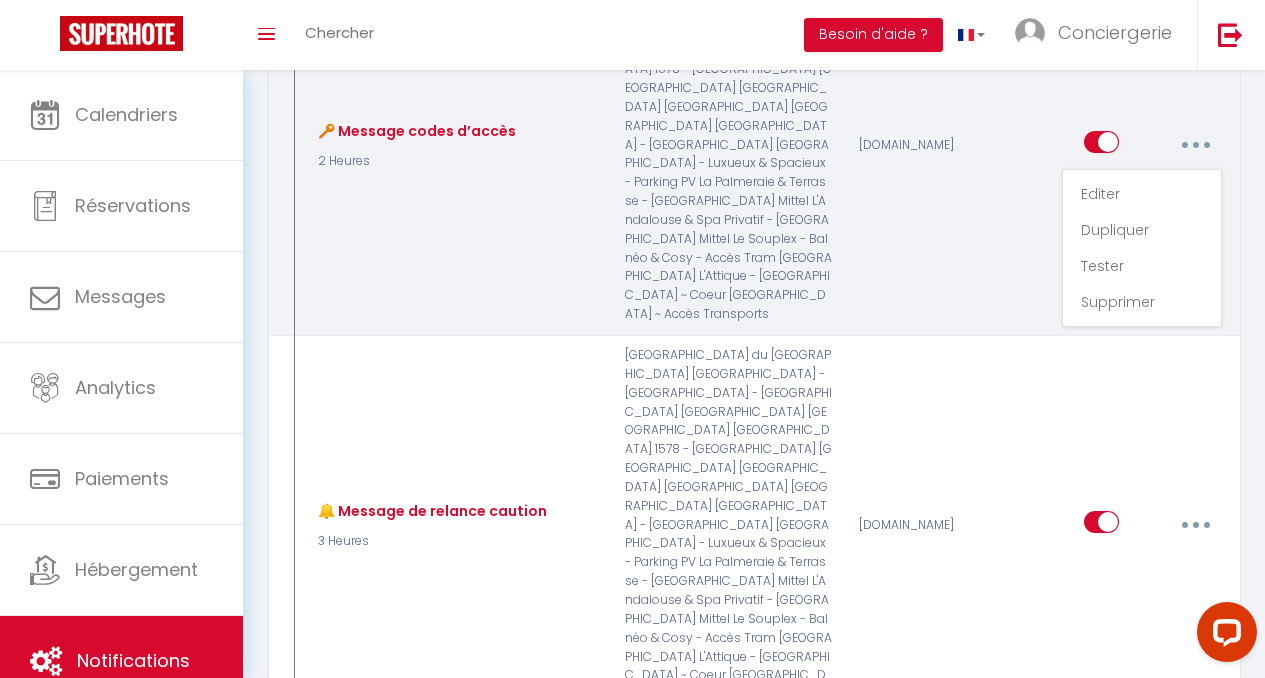 click at bounding box center (1195, 145) 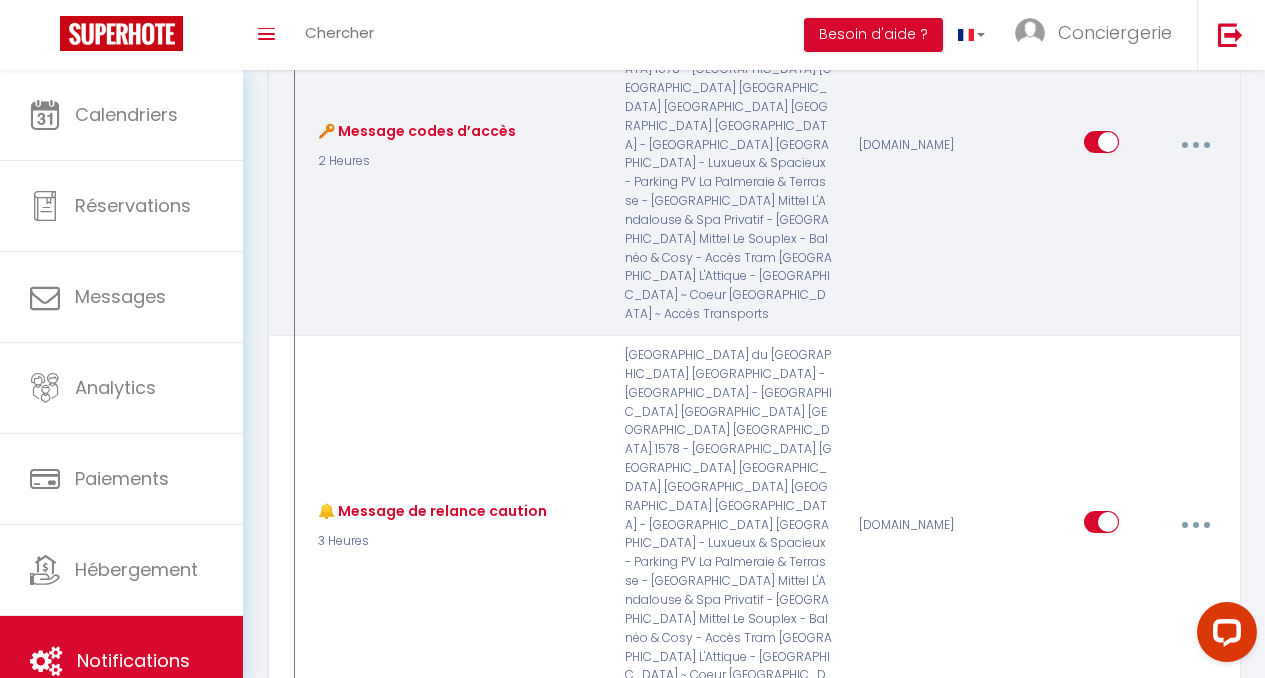 click at bounding box center [1195, 145] 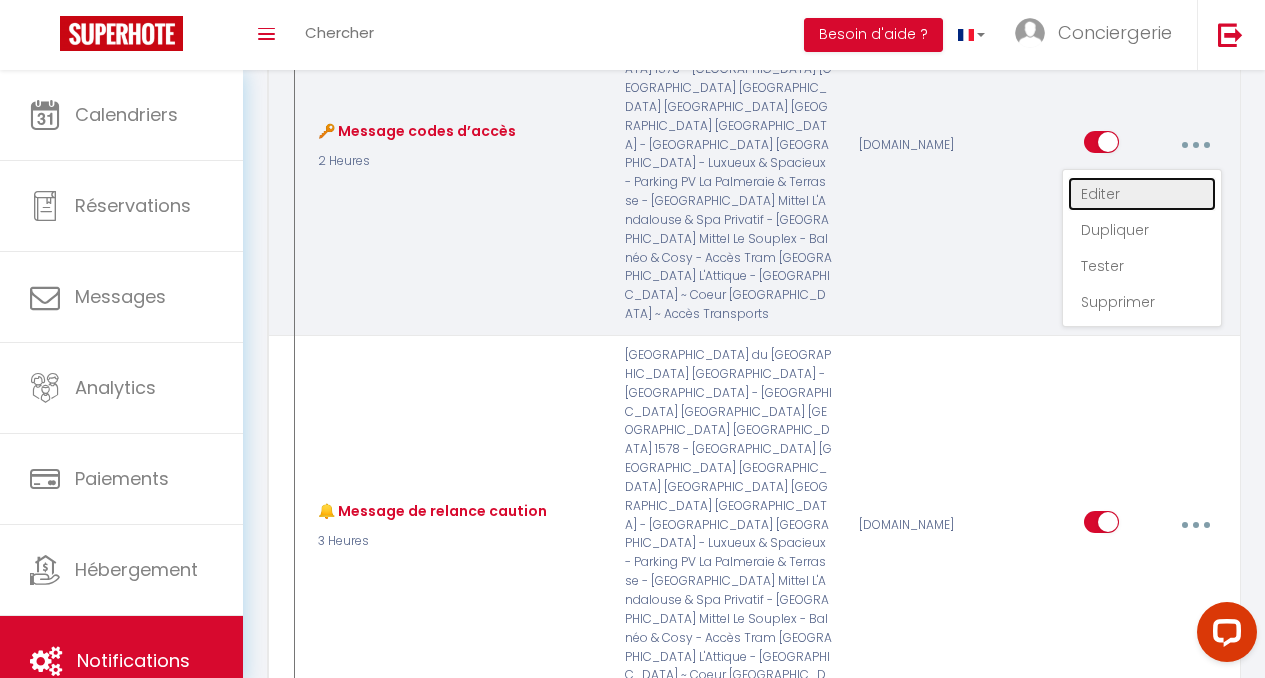 click on "Editer" at bounding box center (1142, 194) 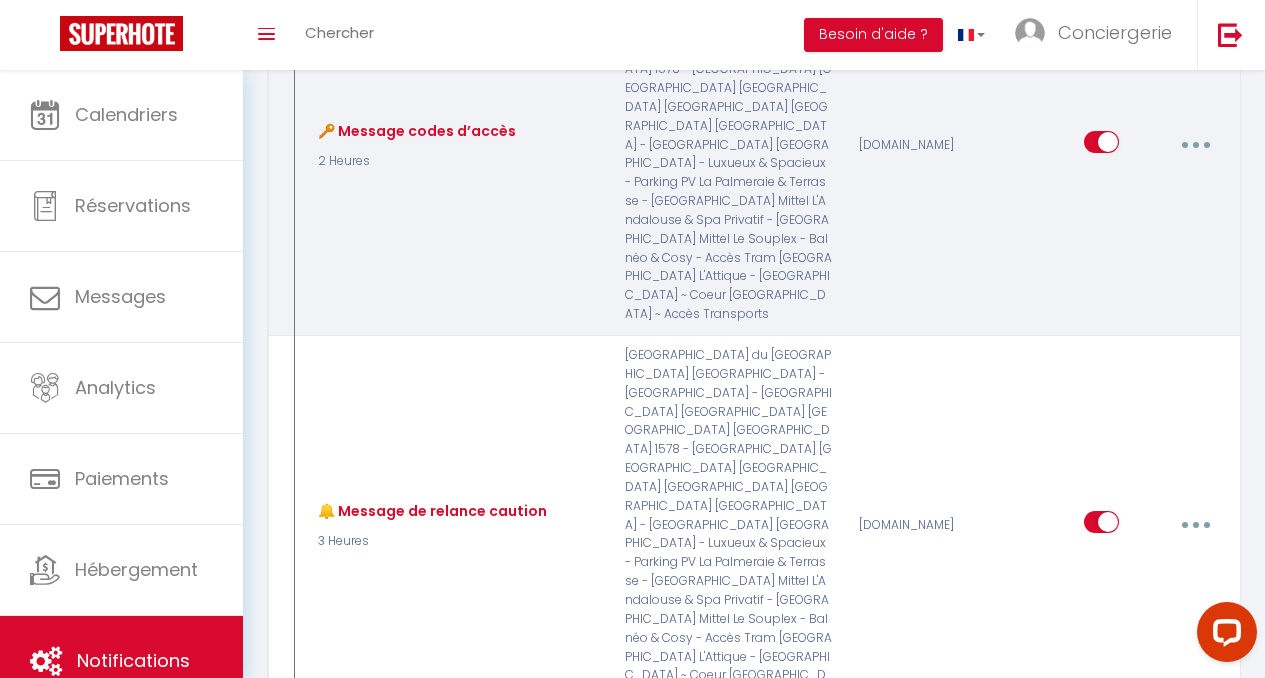 type on "🔑 Message codes d’accès" 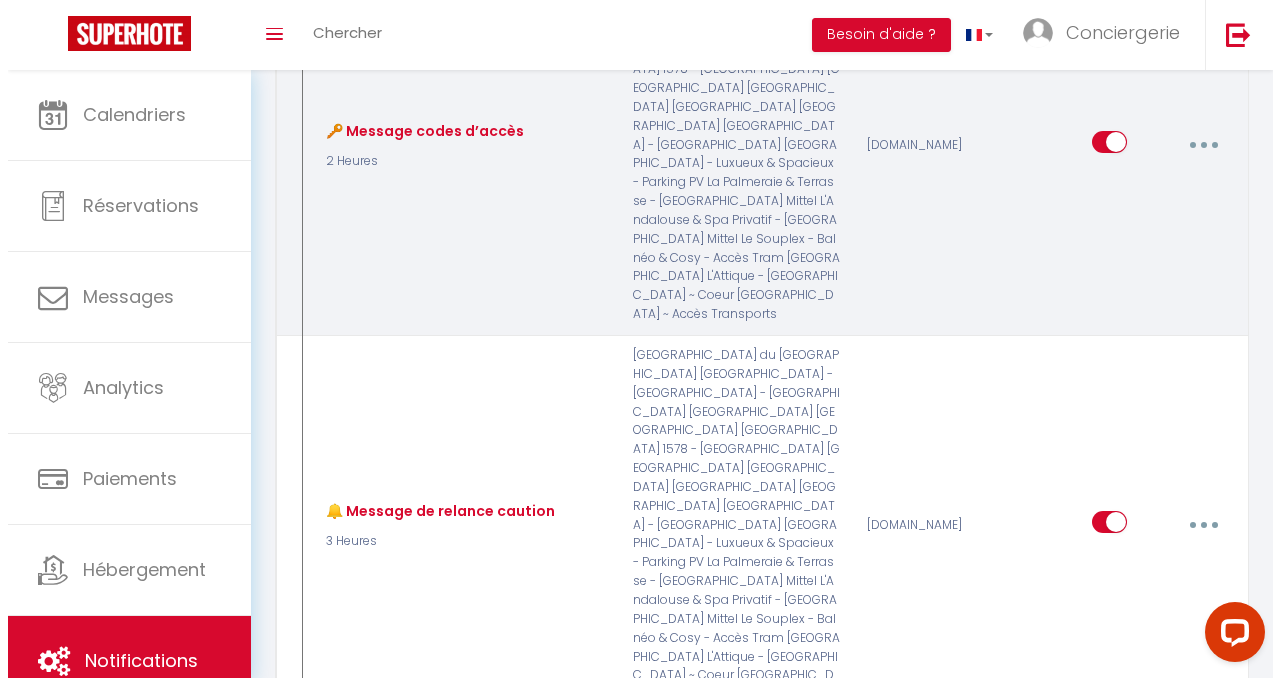 scroll, scrollTop: 1580, scrollLeft: 0, axis: vertical 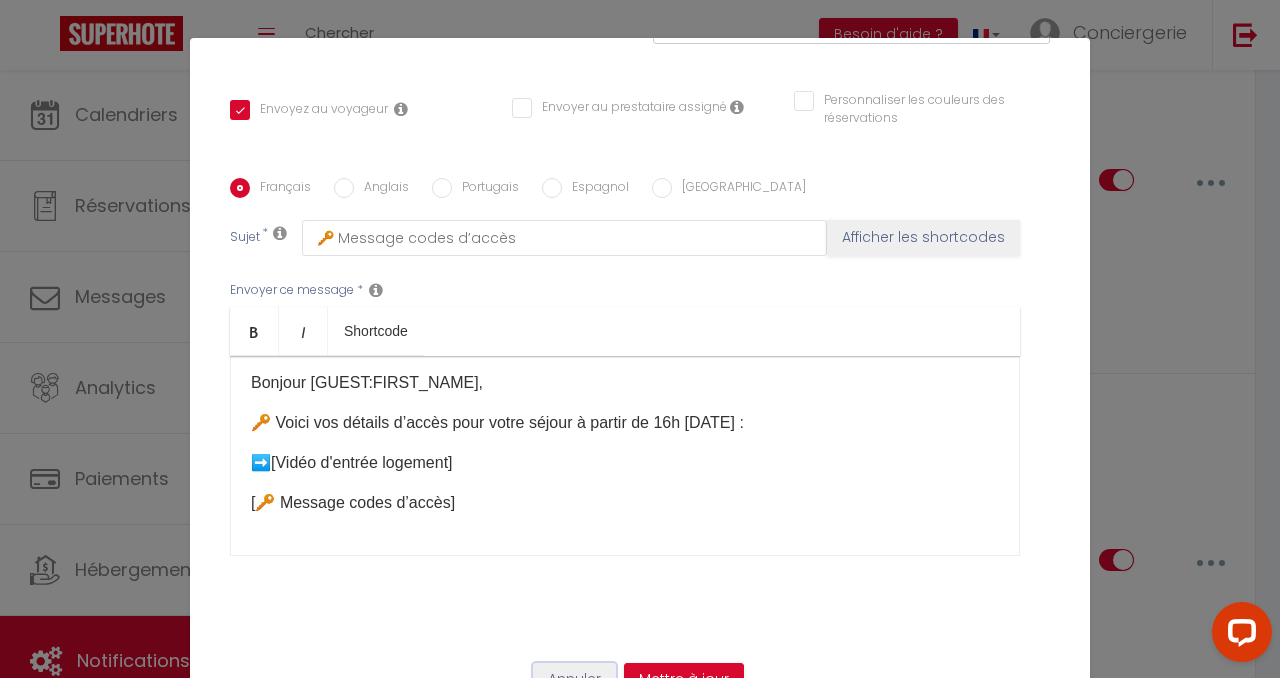 click on "Annuler" at bounding box center [574, 680] 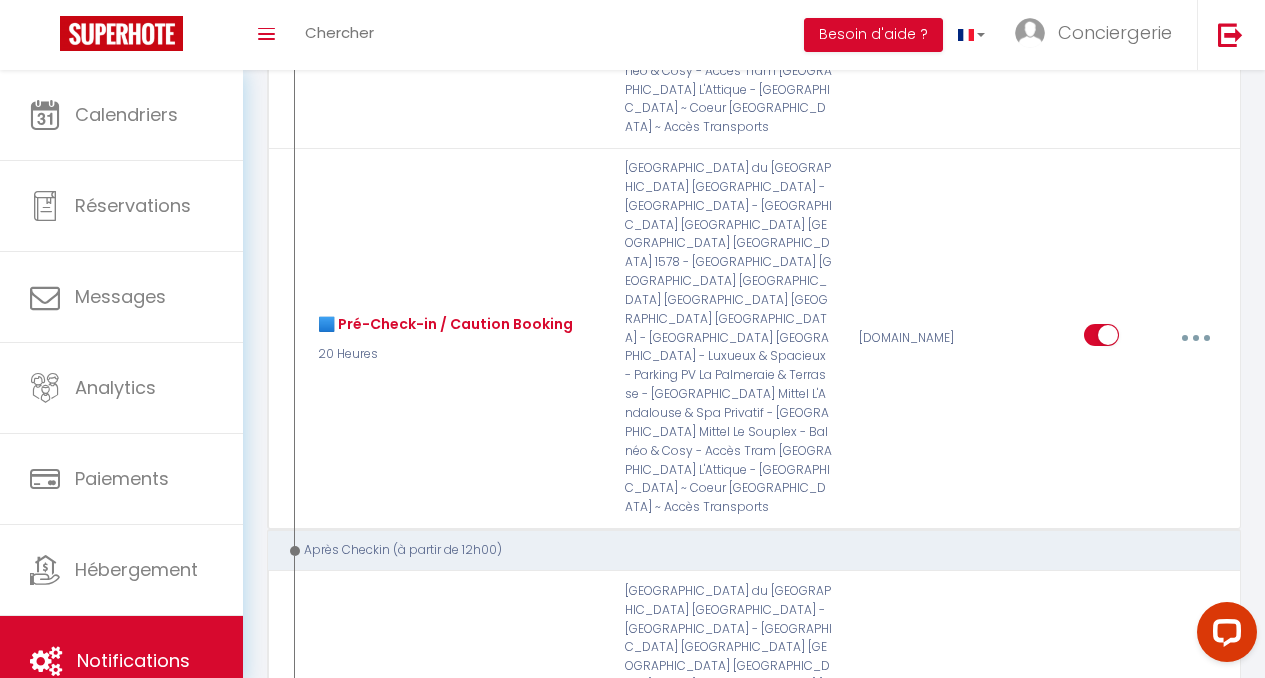 scroll, scrollTop: 2186, scrollLeft: 0, axis: vertical 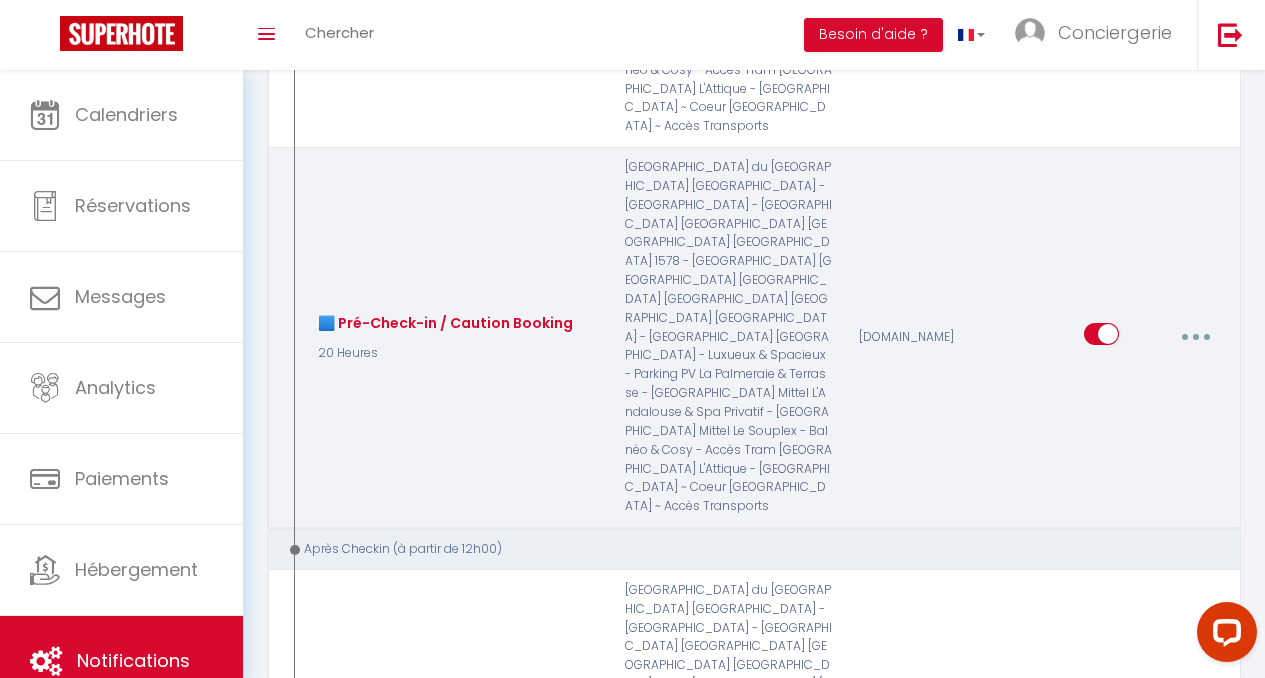 click at bounding box center [1195, 337] 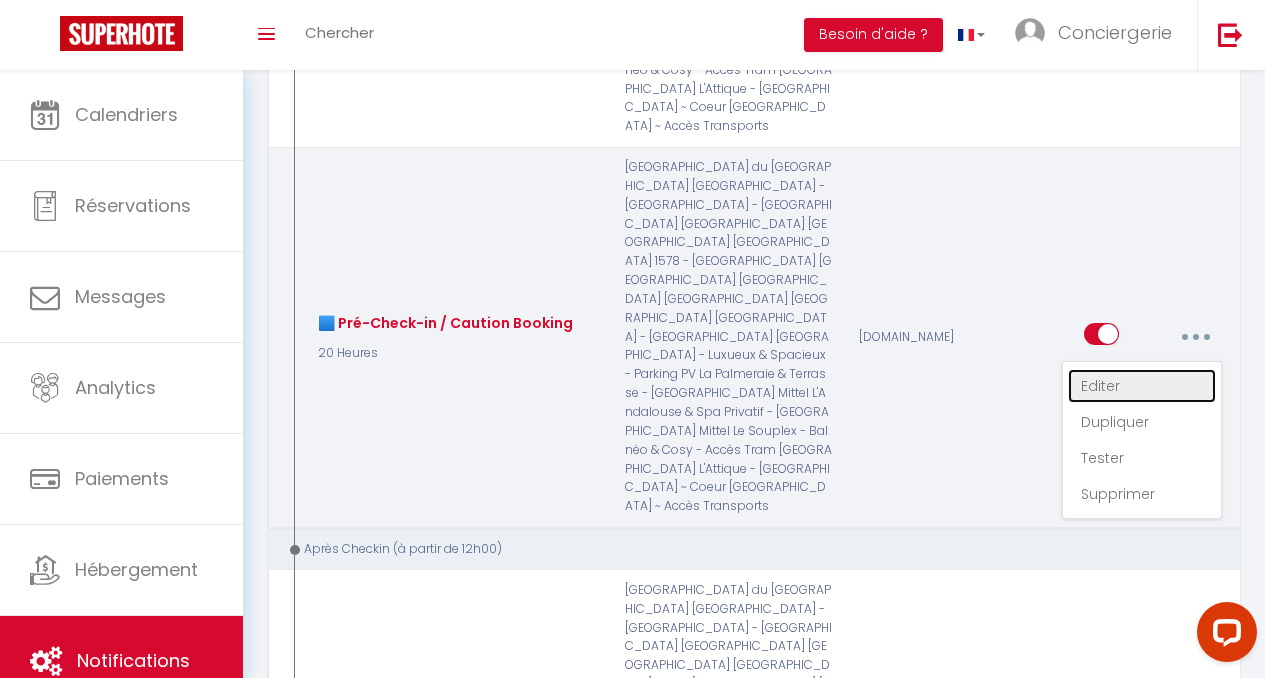 click on "Editer" at bounding box center [1142, 386] 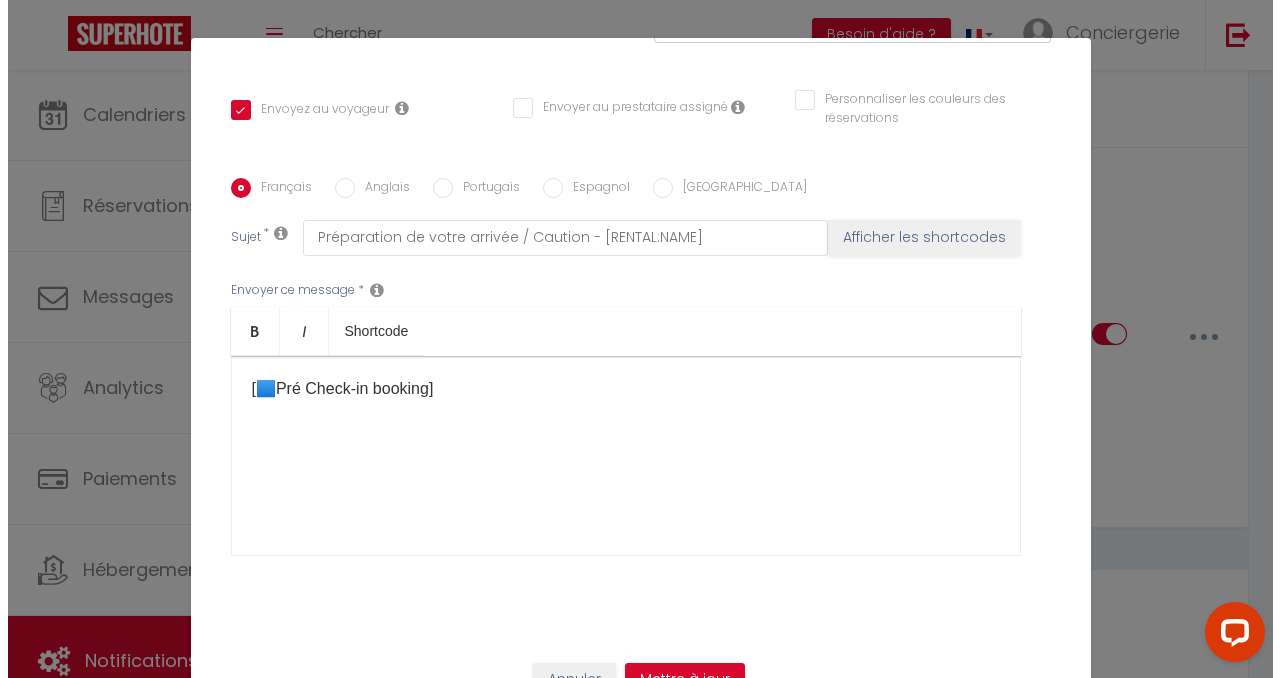 scroll, scrollTop: 2148, scrollLeft: 0, axis: vertical 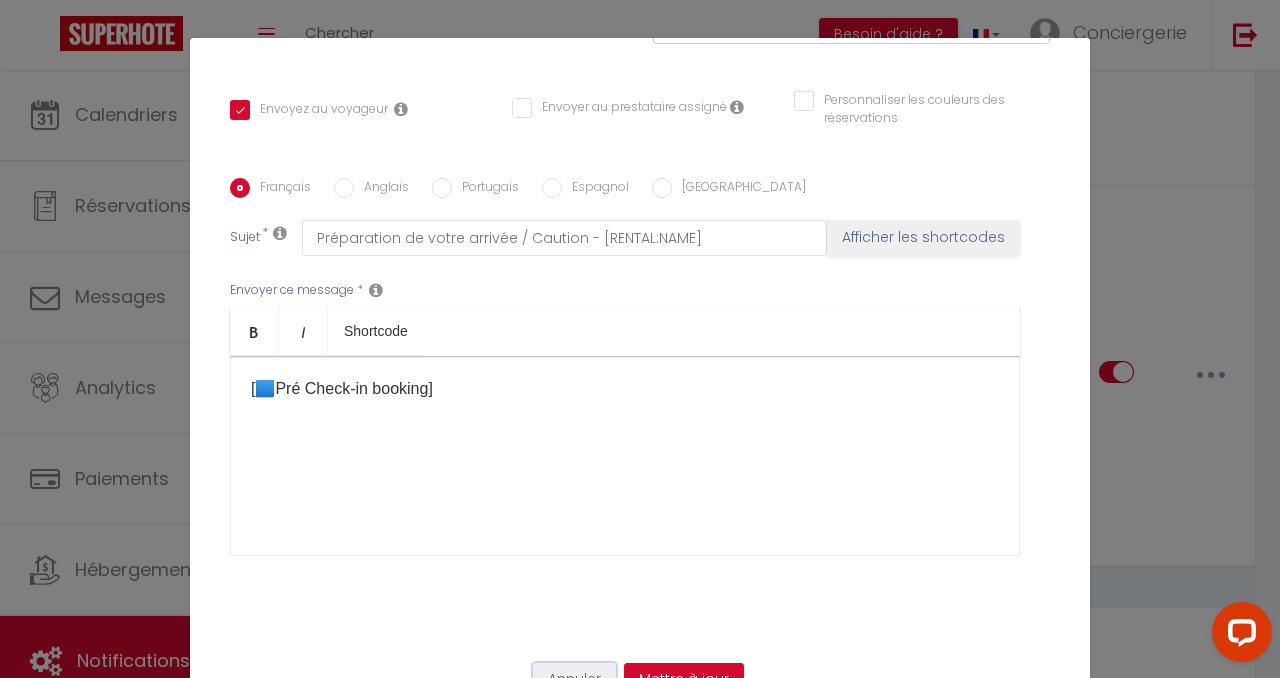 click on "Annuler" at bounding box center (574, 680) 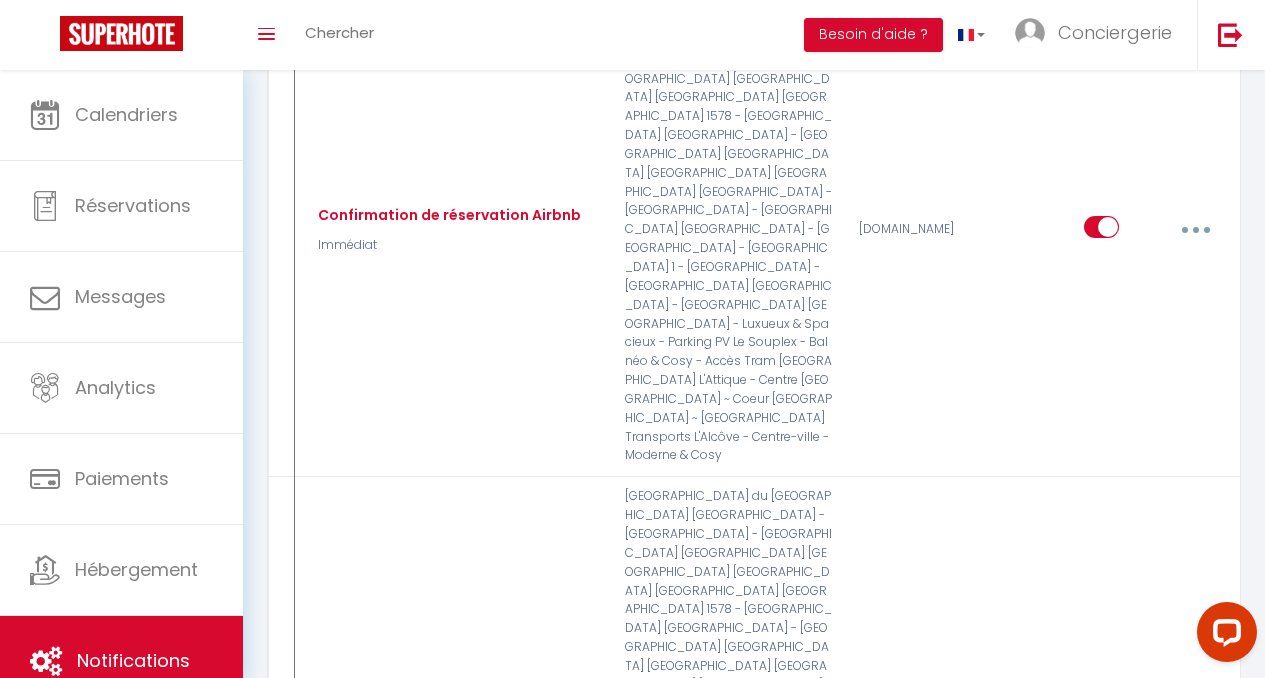 scroll, scrollTop: 0, scrollLeft: 0, axis: both 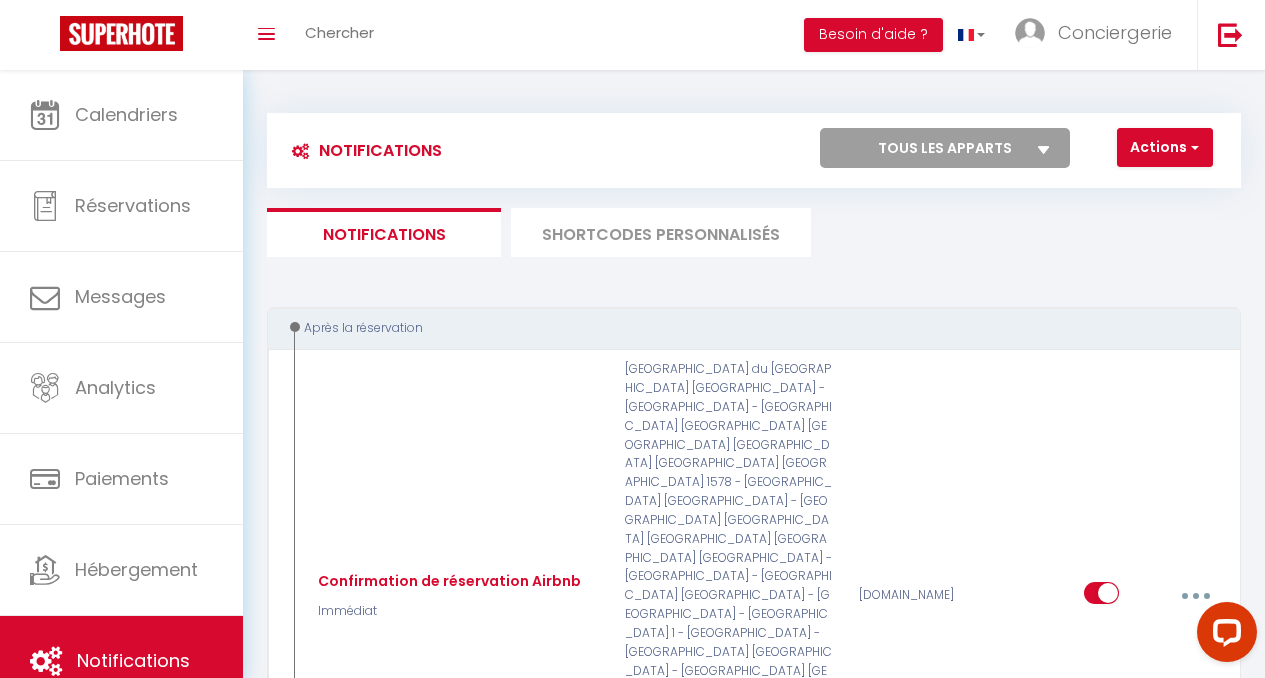 click on "SHORTCODES PERSONNALISÉS" at bounding box center [661, 232] 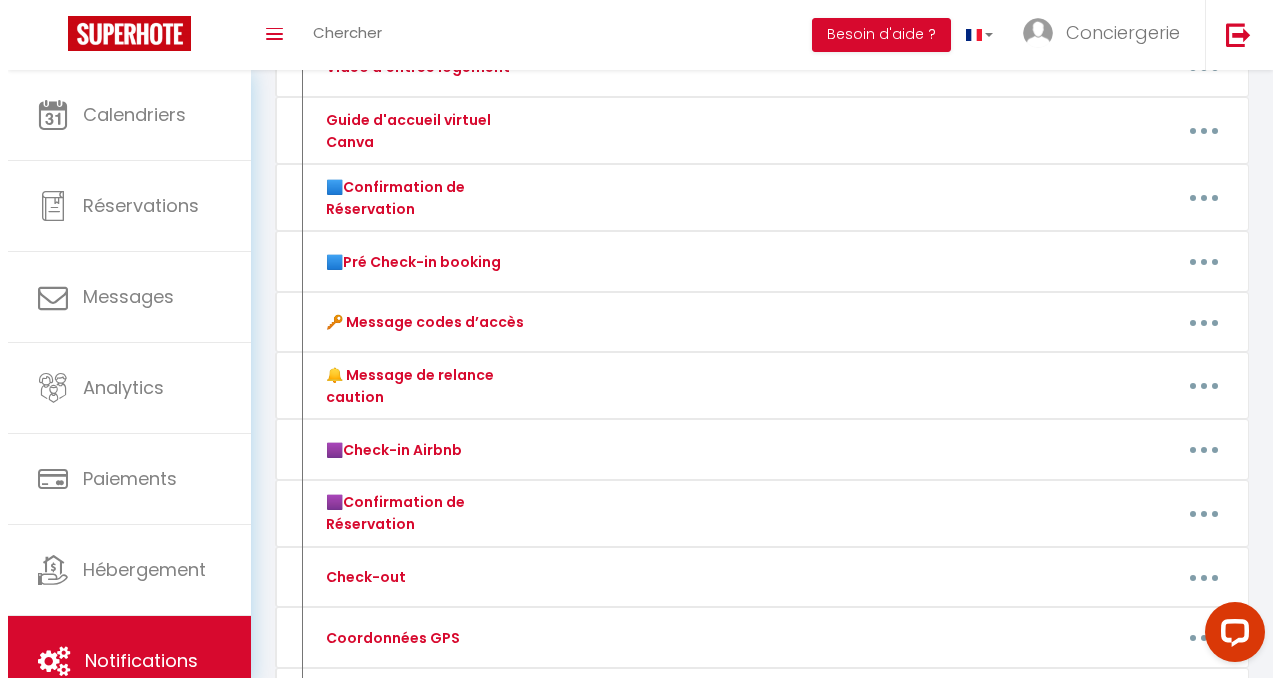 scroll, scrollTop: 541, scrollLeft: 0, axis: vertical 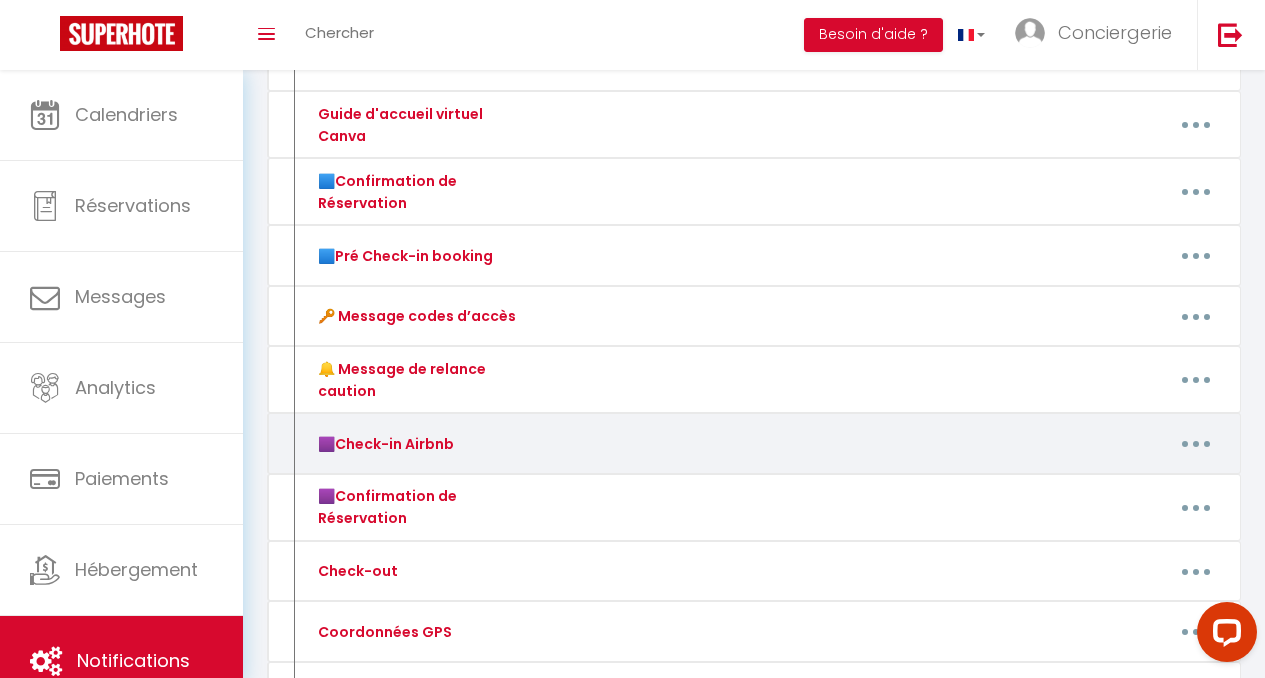 click at bounding box center [1196, 444] 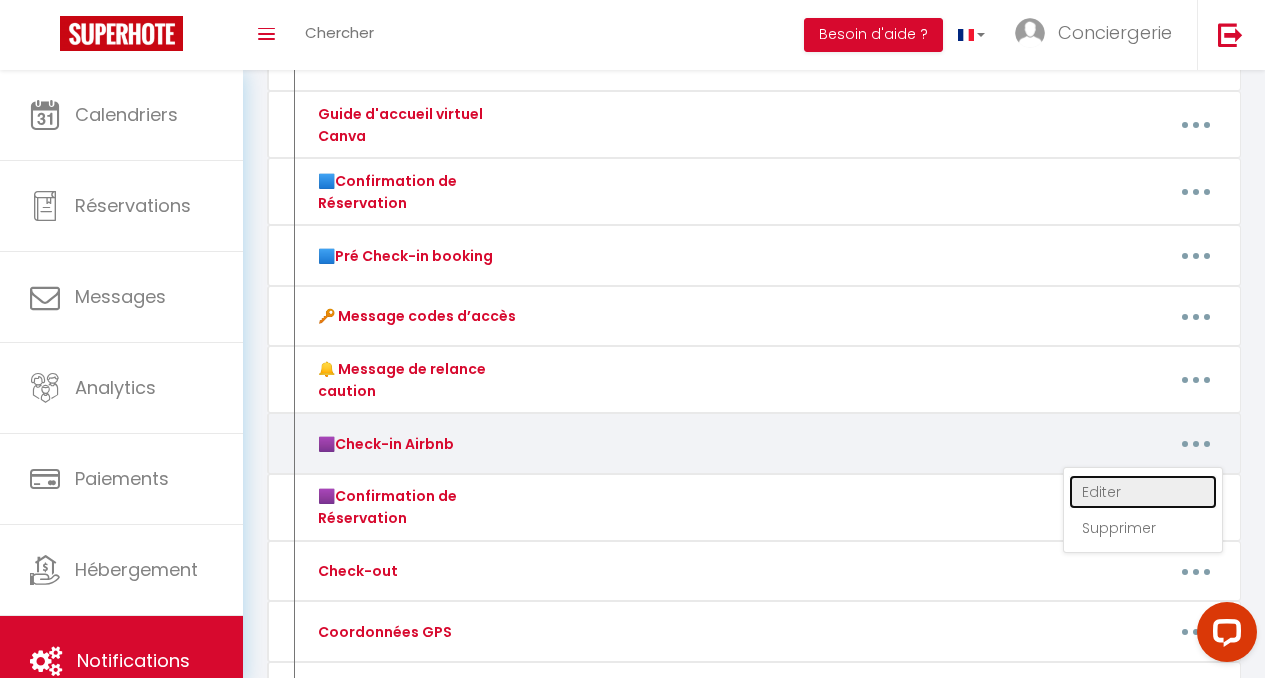 click on "Editer" at bounding box center (1143, 492) 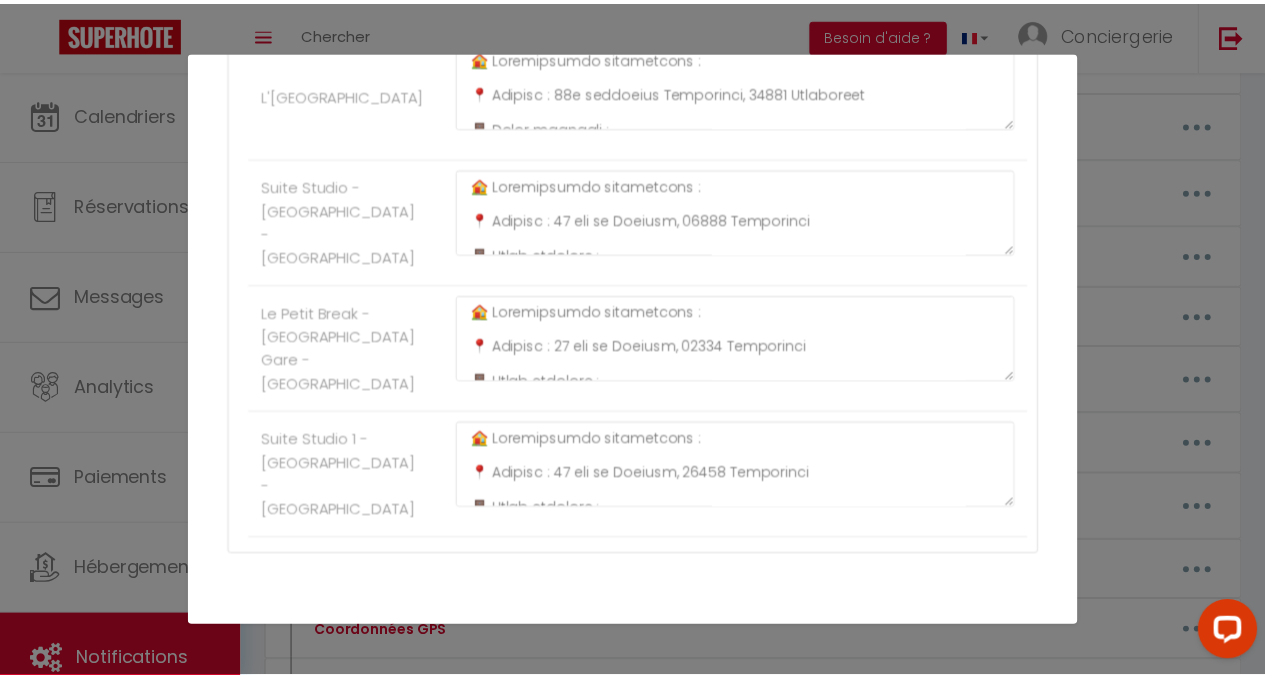scroll, scrollTop: 2791, scrollLeft: 0, axis: vertical 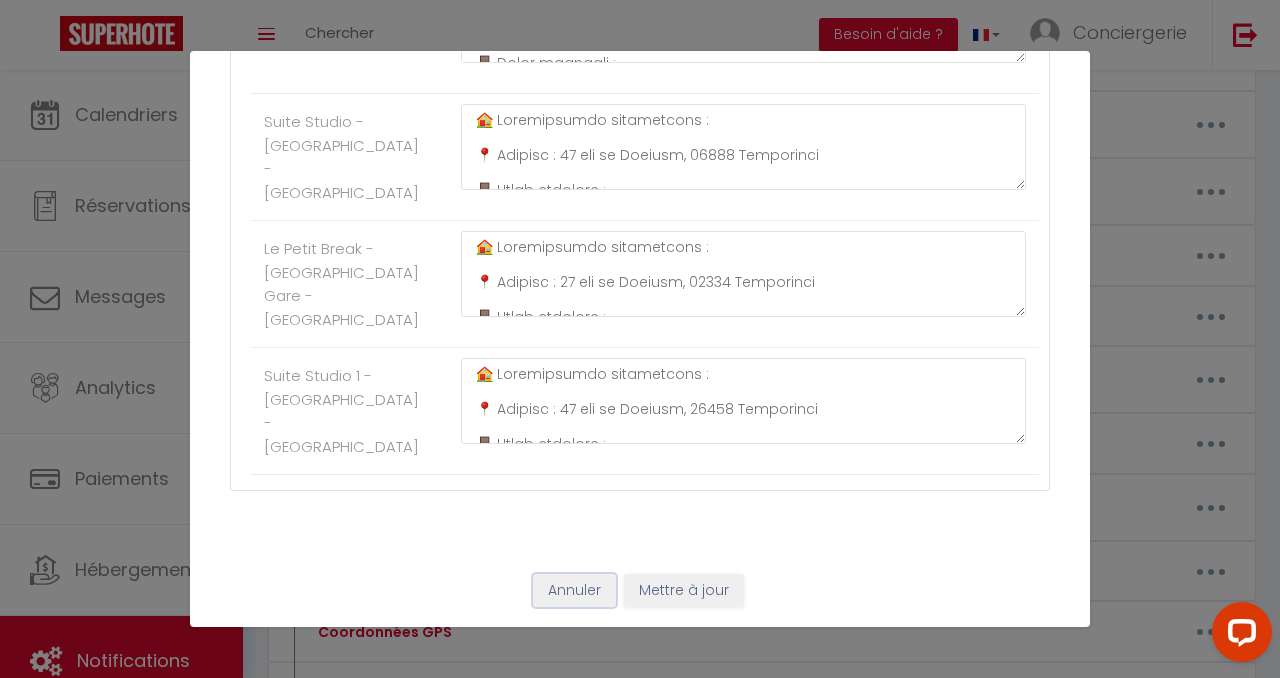 click on "Annuler" at bounding box center (574, 591) 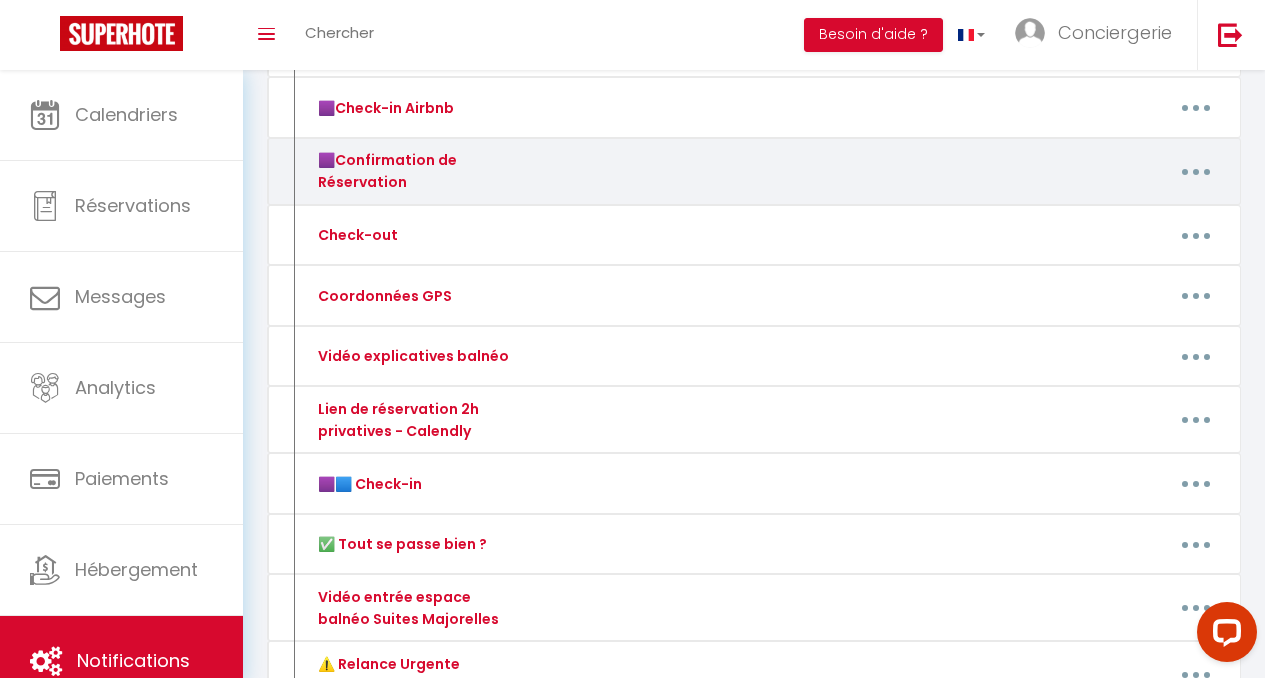 scroll, scrollTop: 914, scrollLeft: 0, axis: vertical 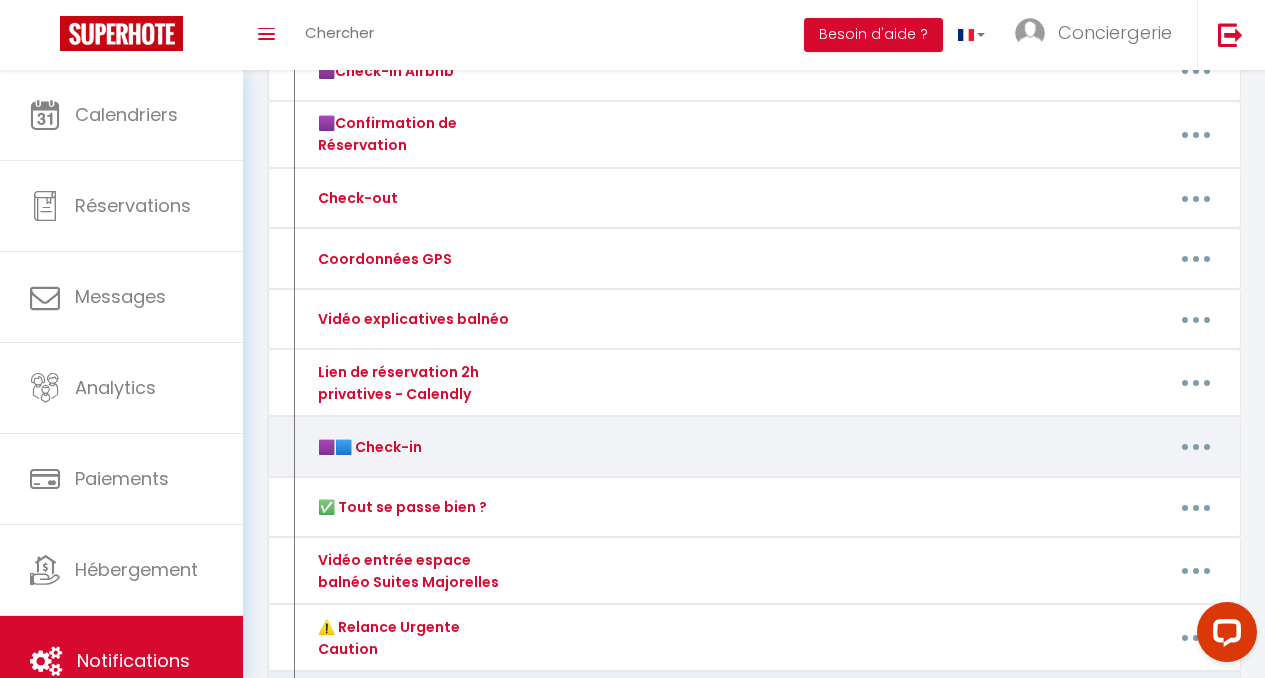 click at bounding box center (1196, 447) 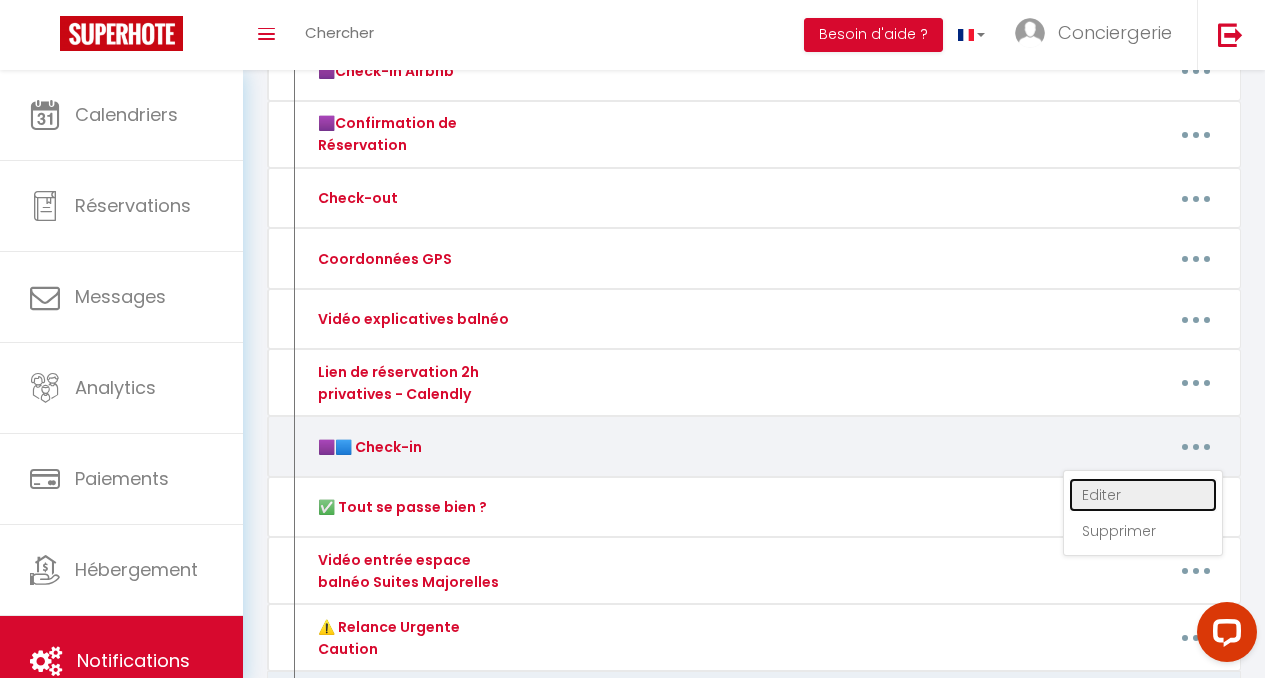 click on "Editer" at bounding box center [1143, 495] 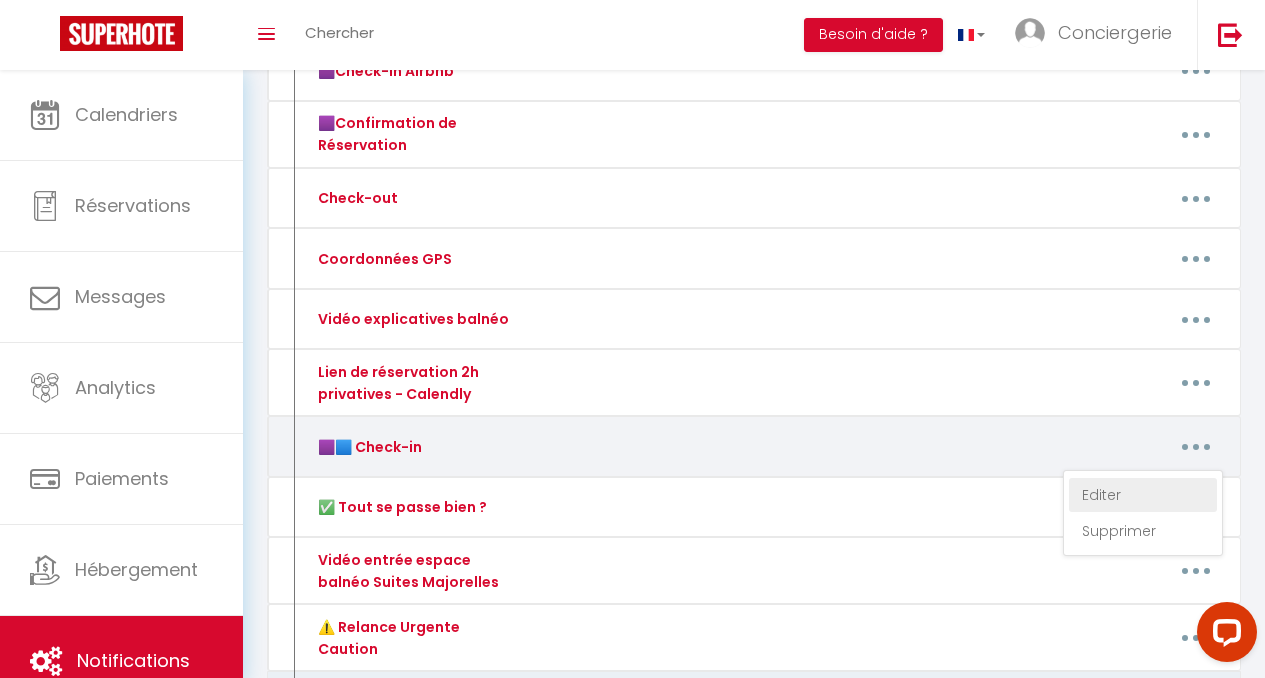 type on "🟪🟦 Check-in" 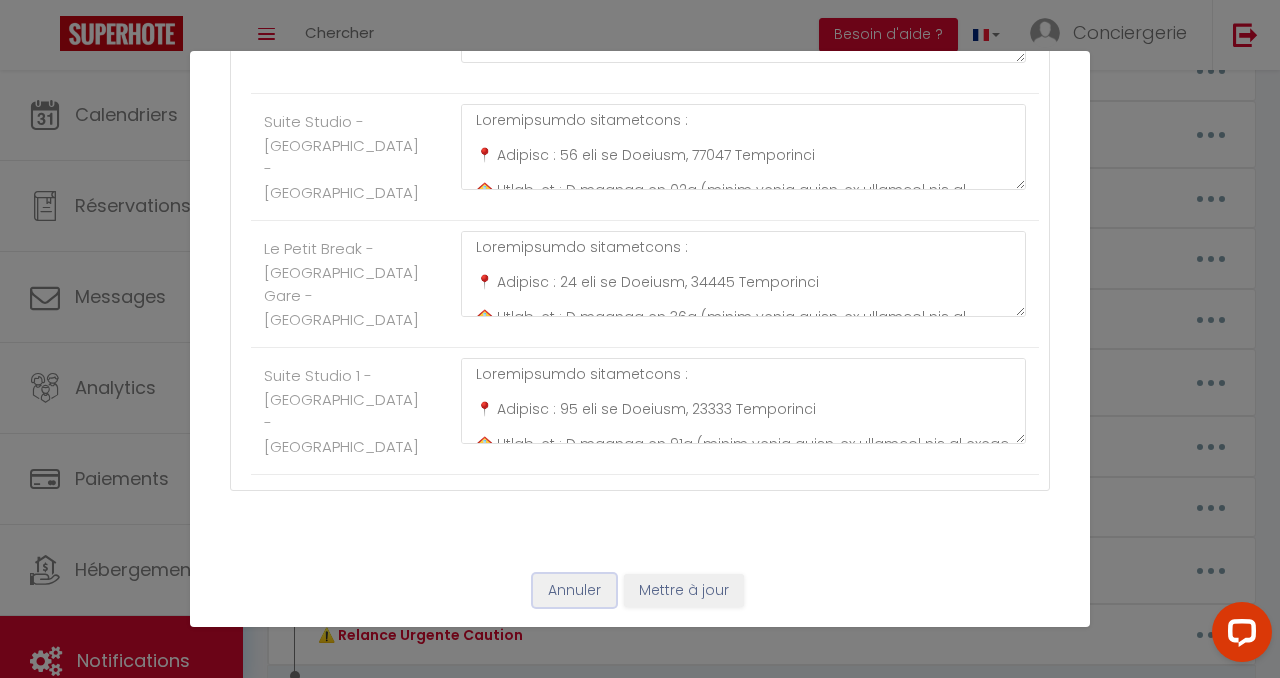 click on "Annuler" at bounding box center (574, 591) 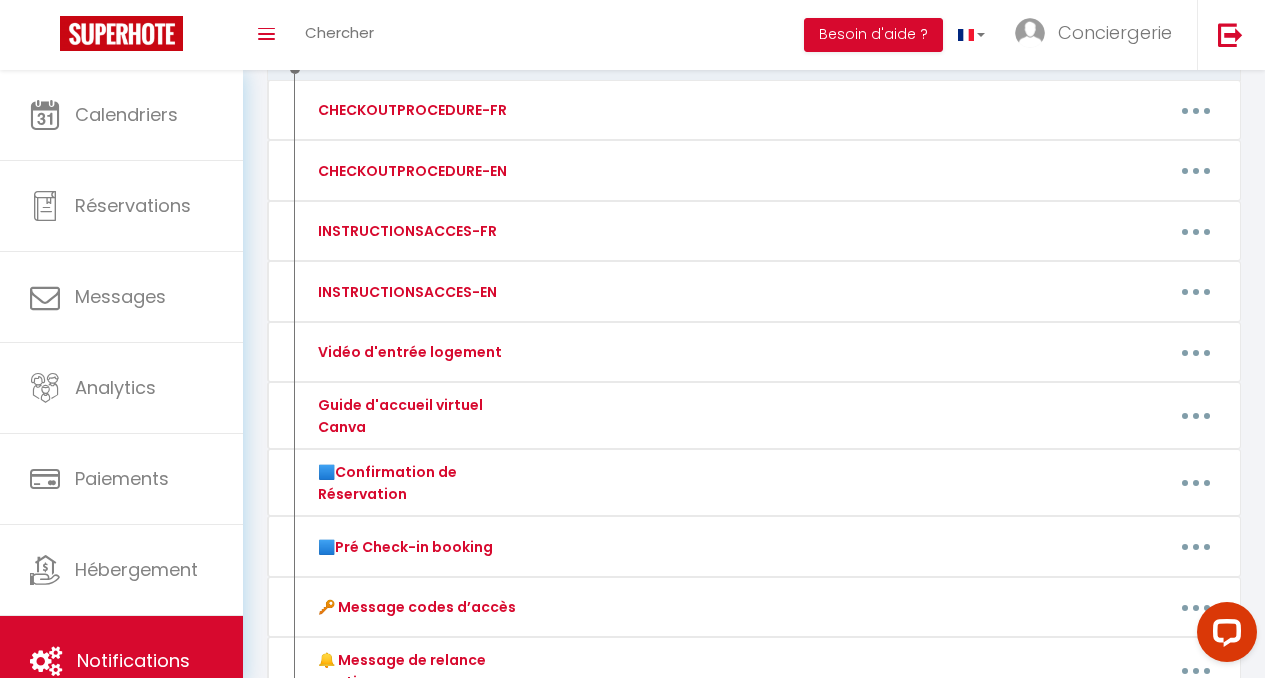 scroll, scrollTop: 0, scrollLeft: 0, axis: both 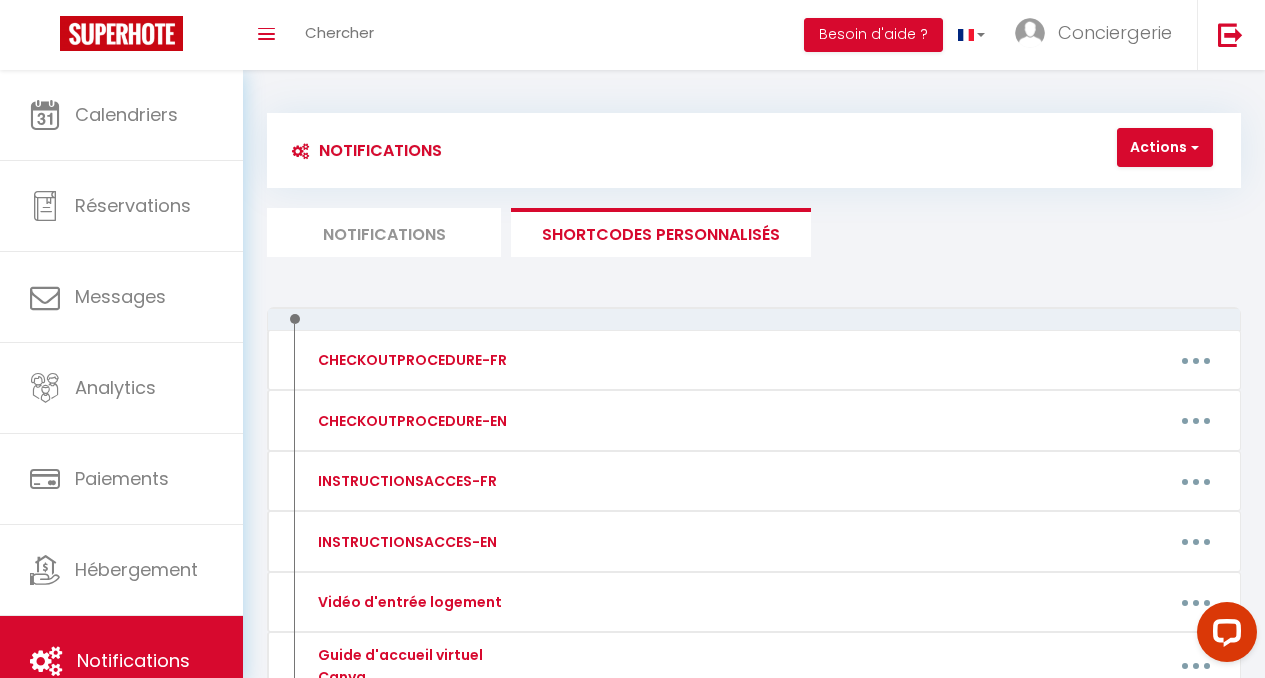 click on "Notifications" at bounding box center (384, 232) 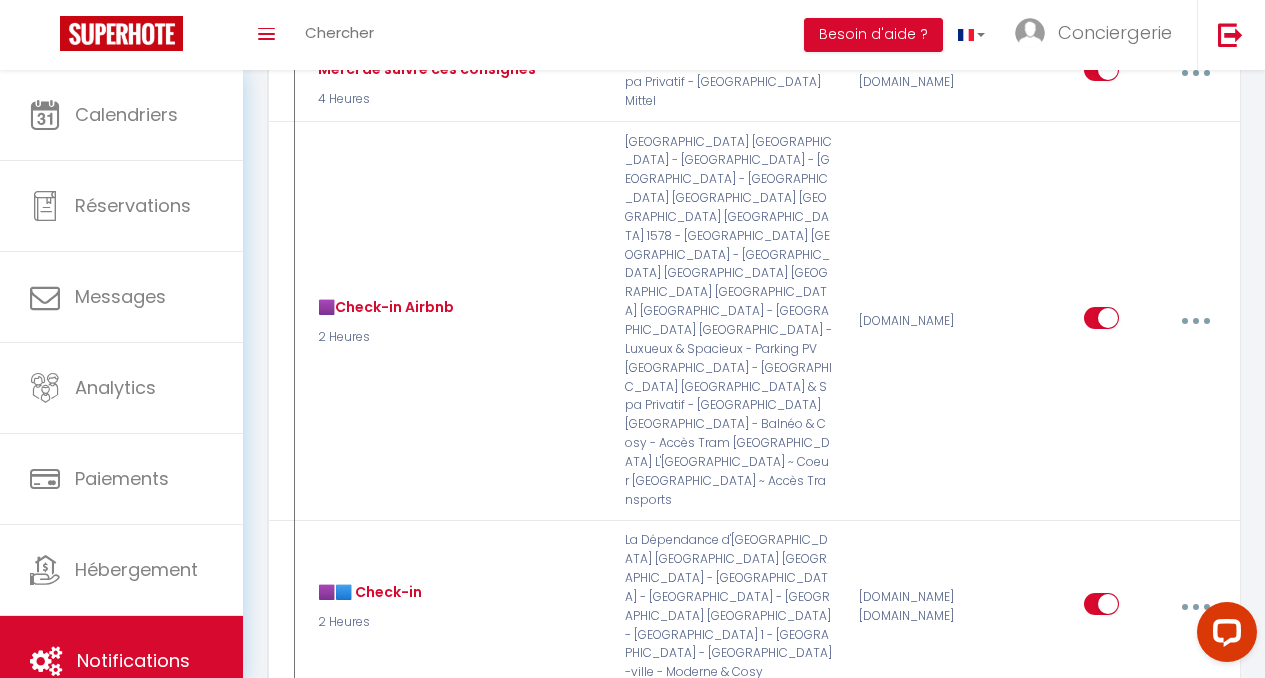 scroll, scrollTop: 3354, scrollLeft: 0, axis: vertical 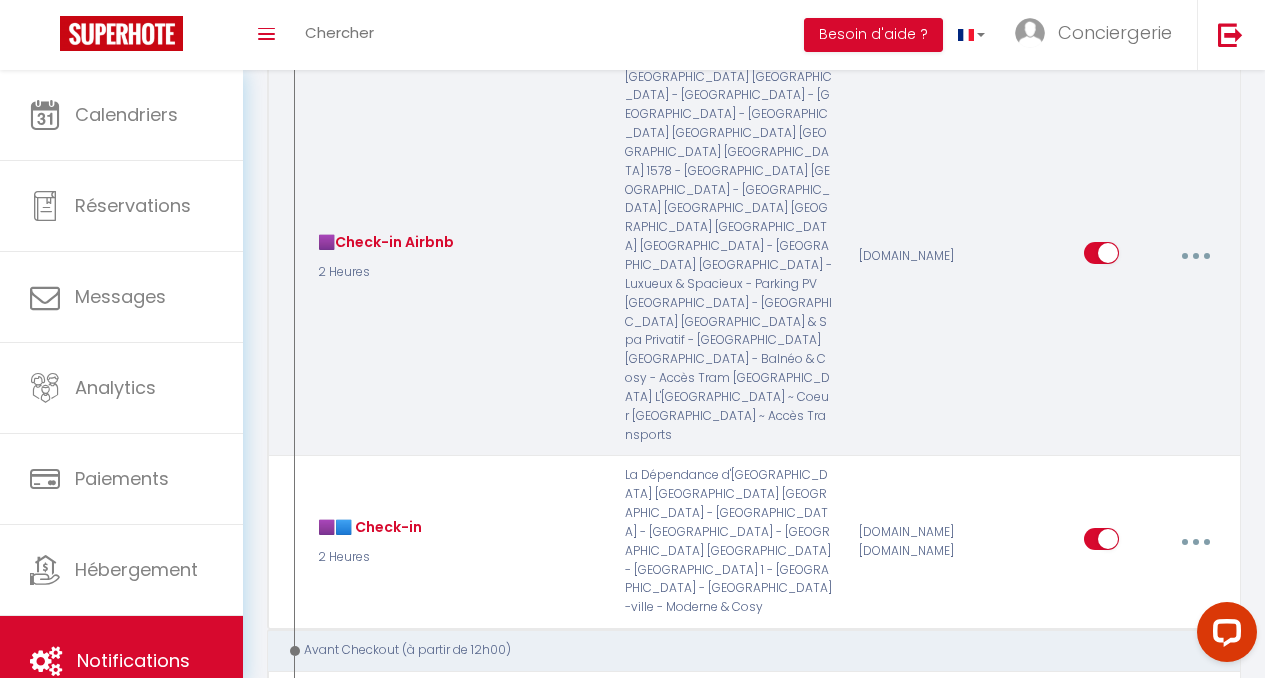 click at bounding box center [1195, 256] 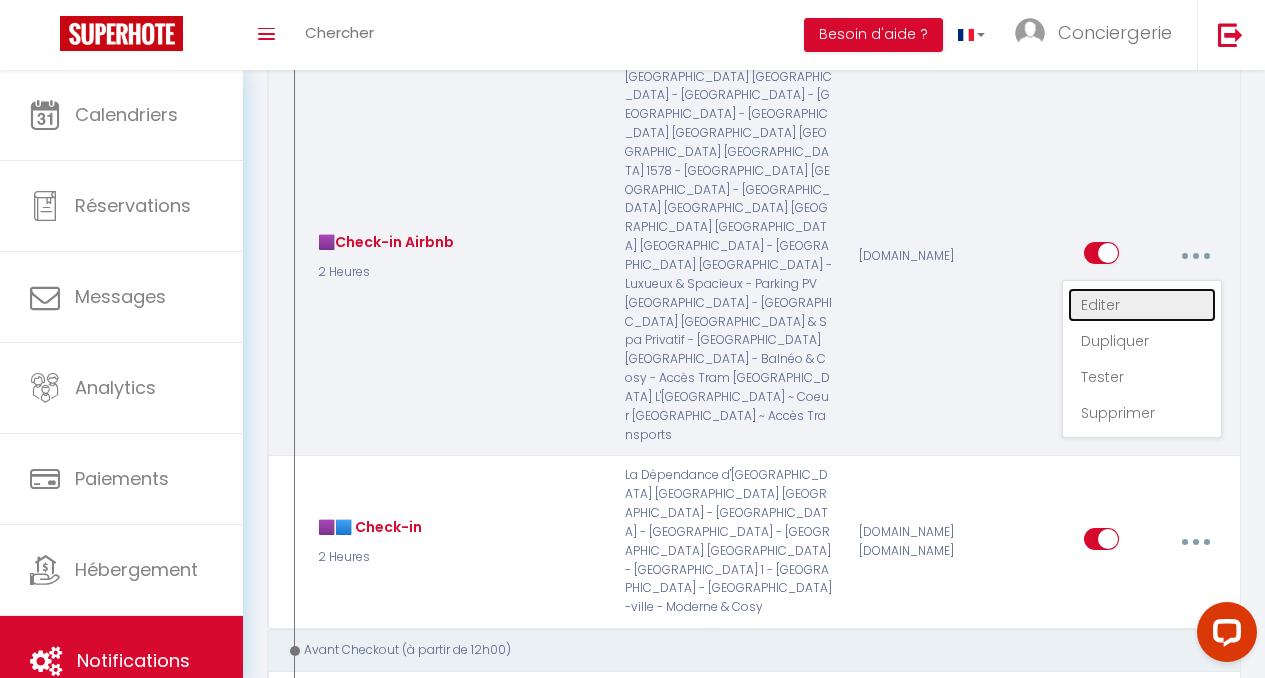 click on "Editer" at bounding box center [1142, 305] 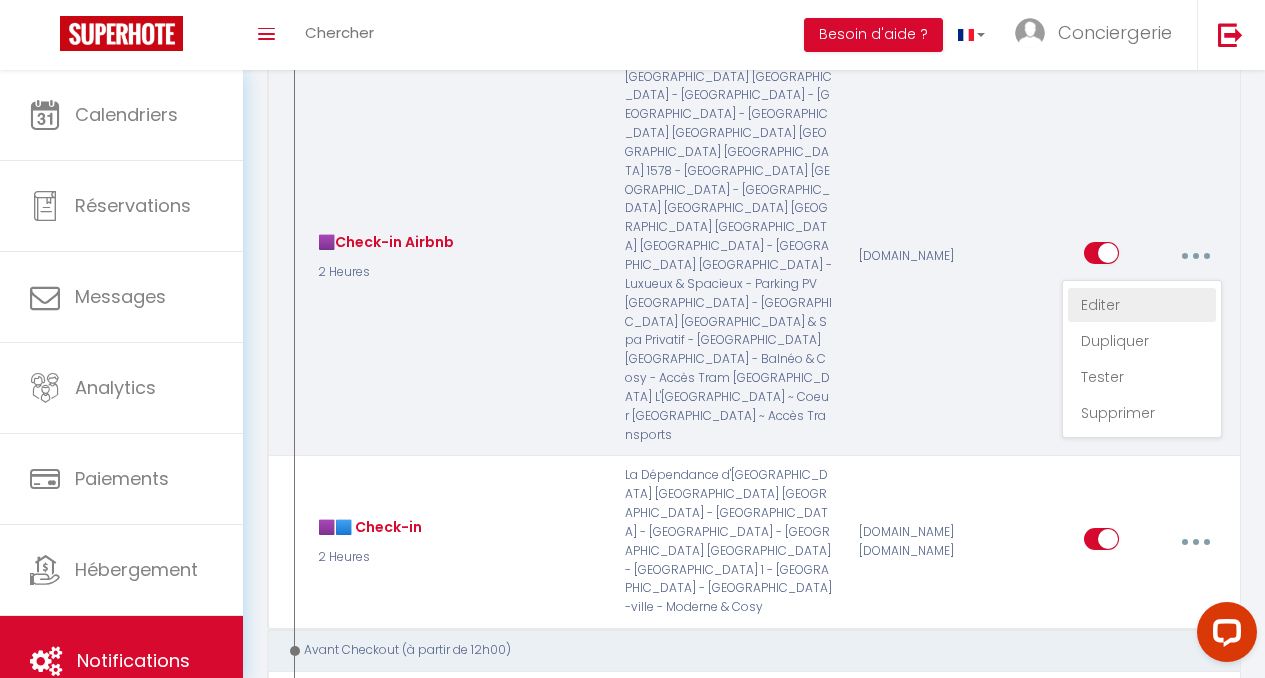 type on "🟪Check-in Airbnb" 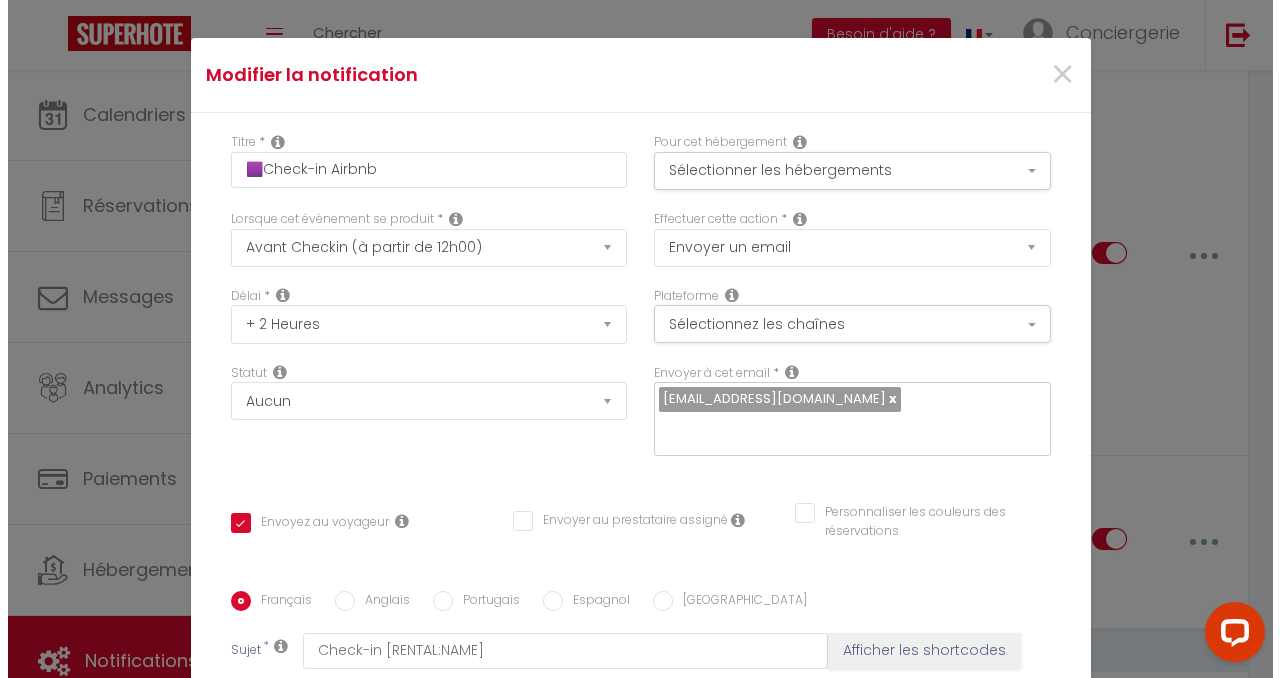 scroll, scrollTop: 3316, scrollLeft: 0, axis: vertical 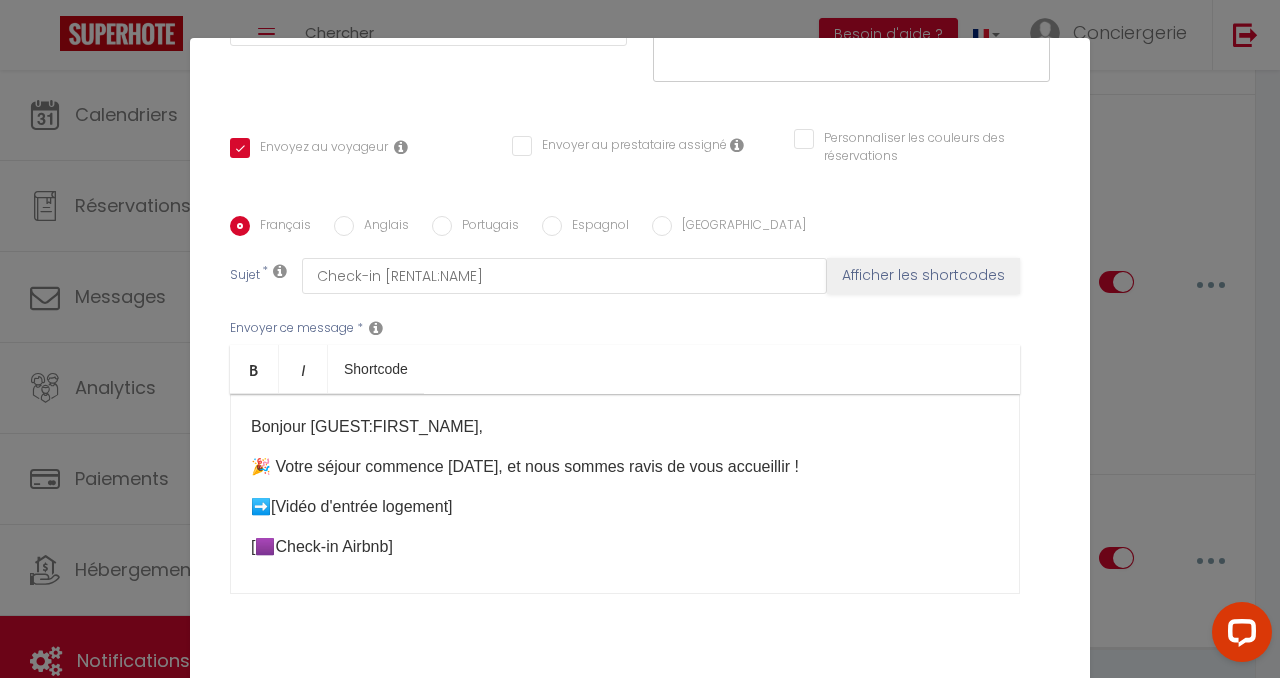 click on "🎉 Votre séjour commence [DATE], et nous sommes ravis de vous accueillir !" at bounding box center [625, 467] 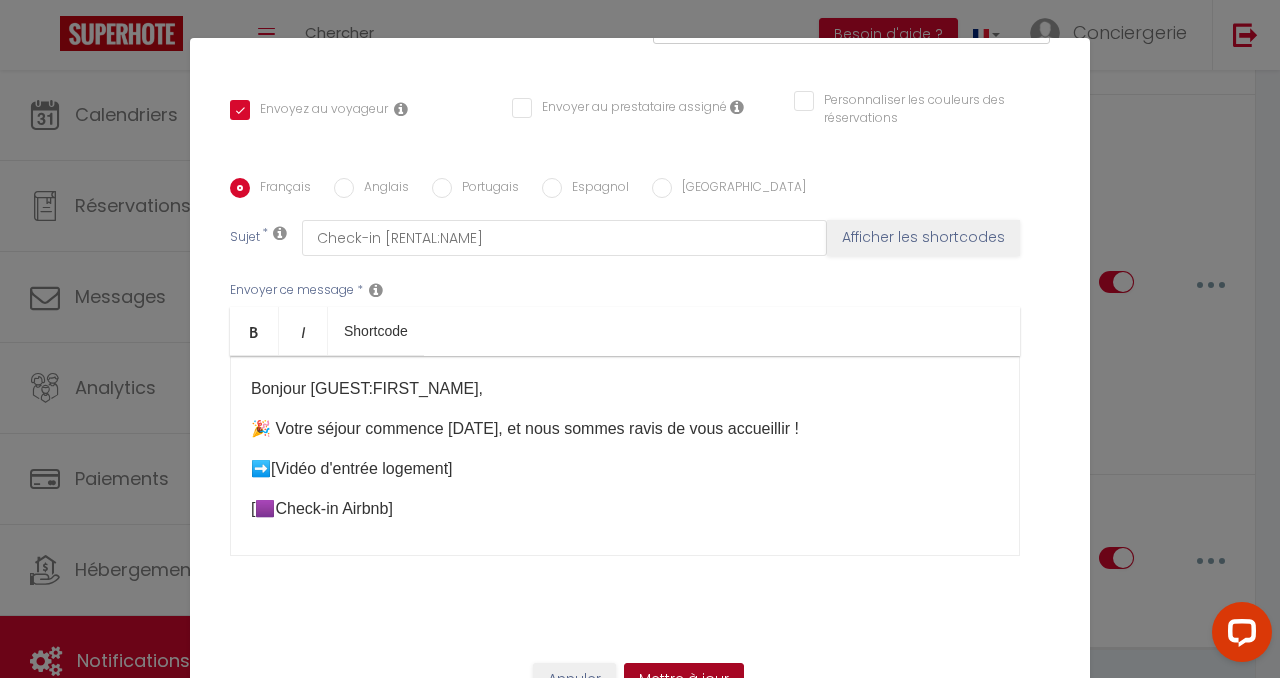 click on "Mettre à jour" at bounding box center [684, 680] 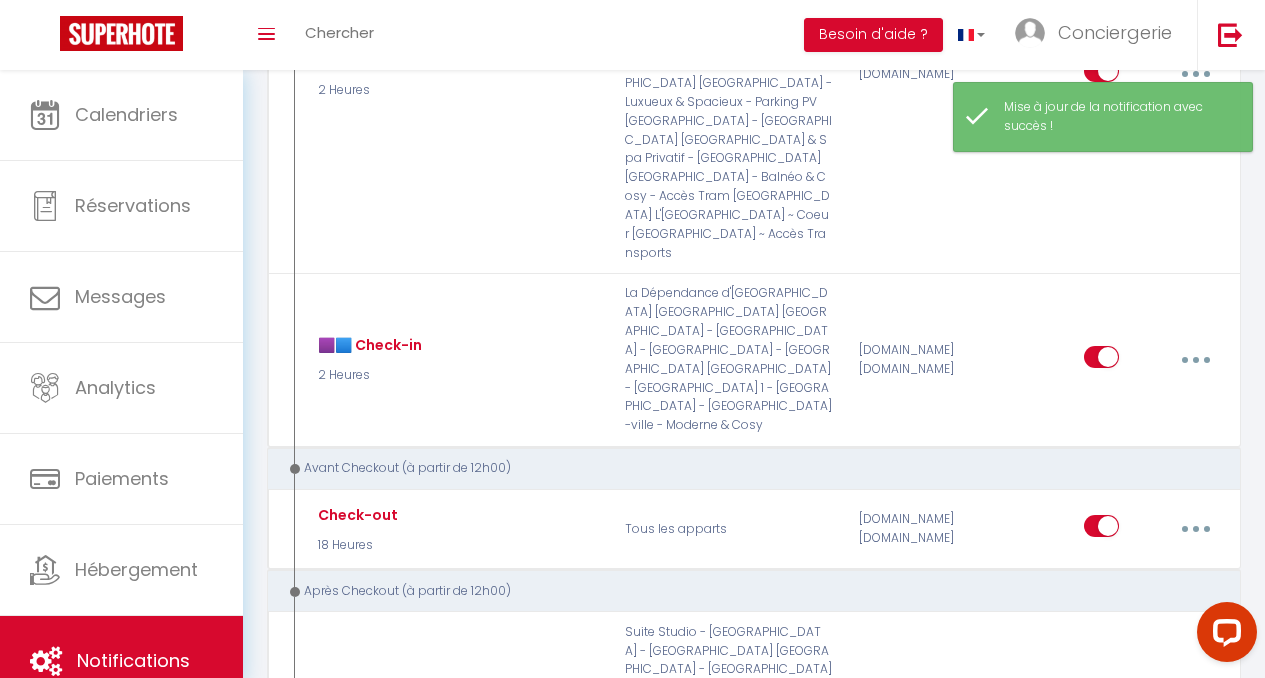 scroll, scrollTop: 3537, scrollLeft: 0, axis: vertical 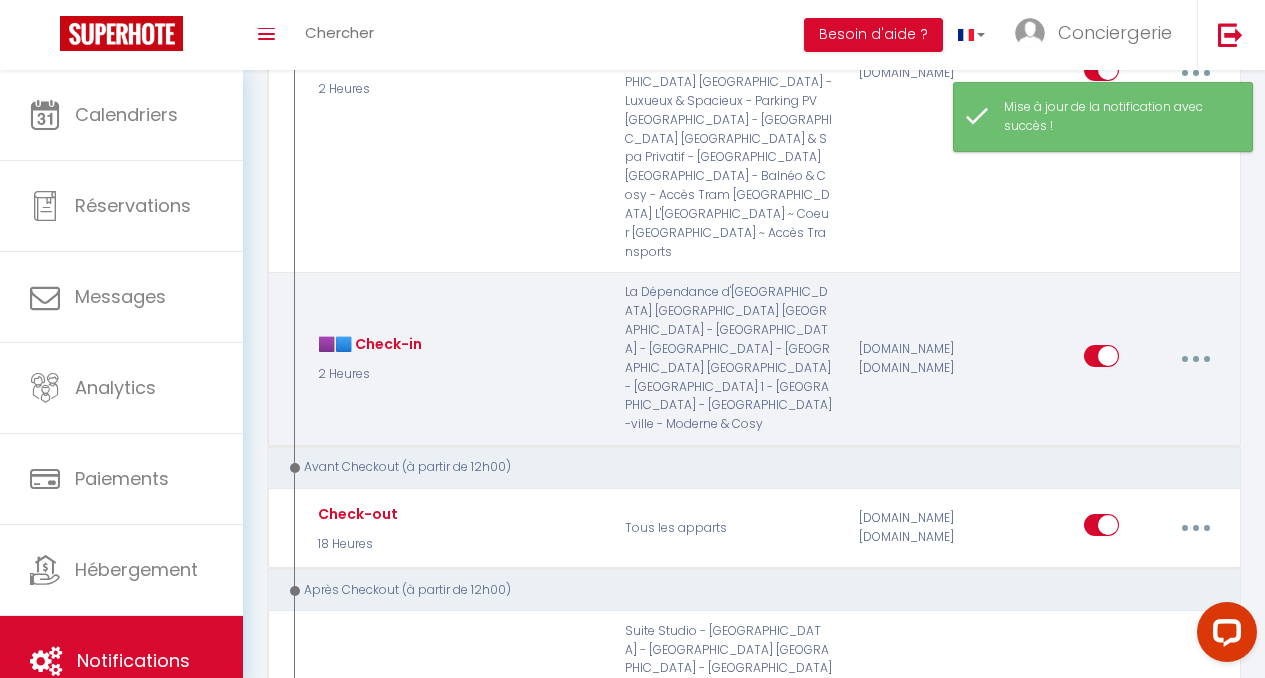 click at bounding box center (1196, 359) 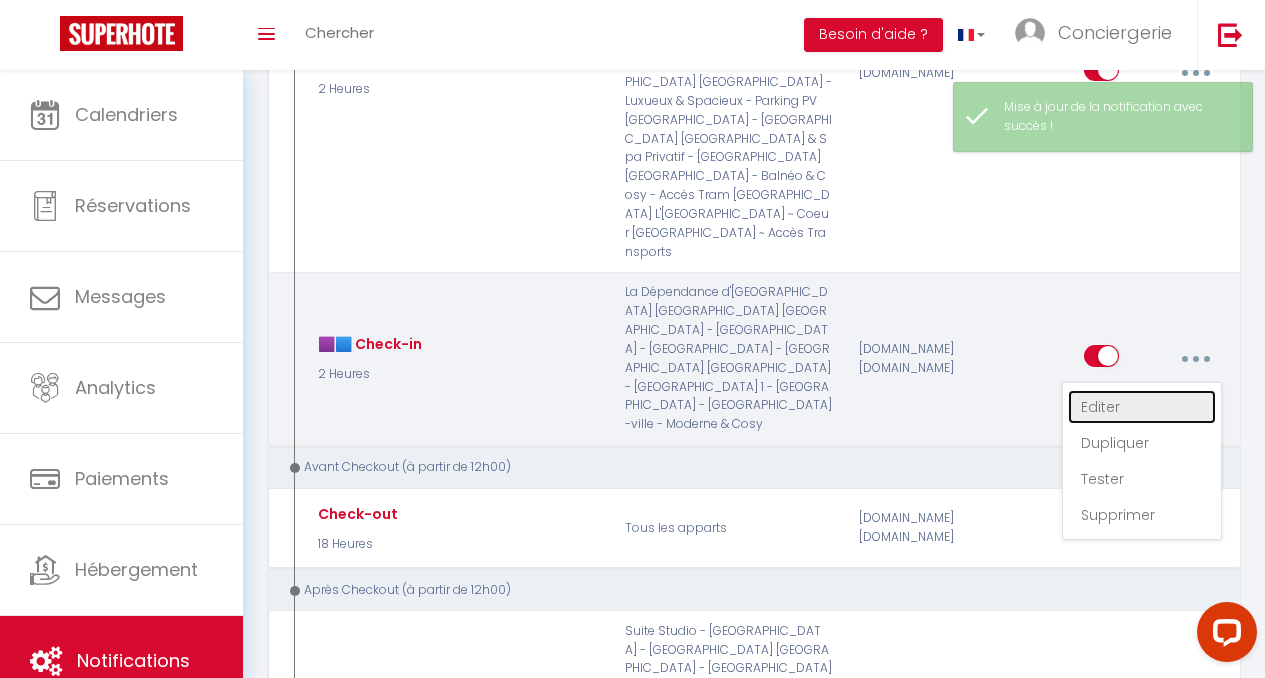 click on "Editer" at bounding box center [1142, 407] 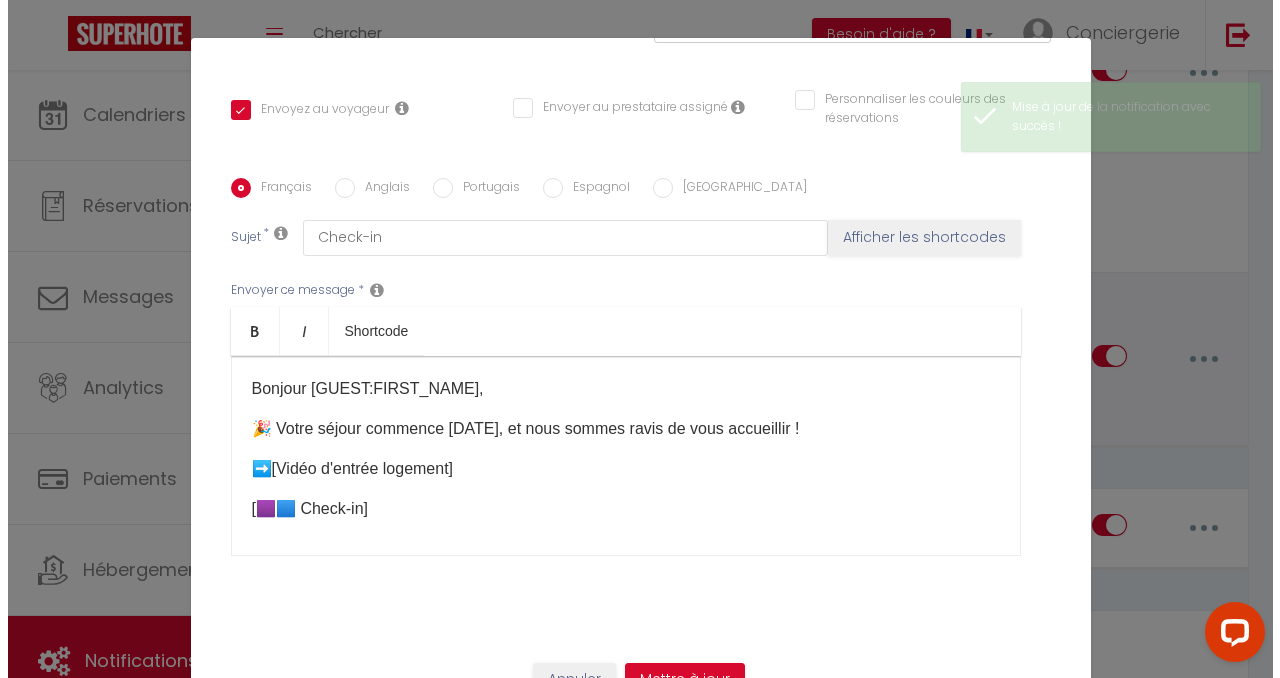 scroll, scrollTop: 3499, scrollLeft: 0, axis: vertical 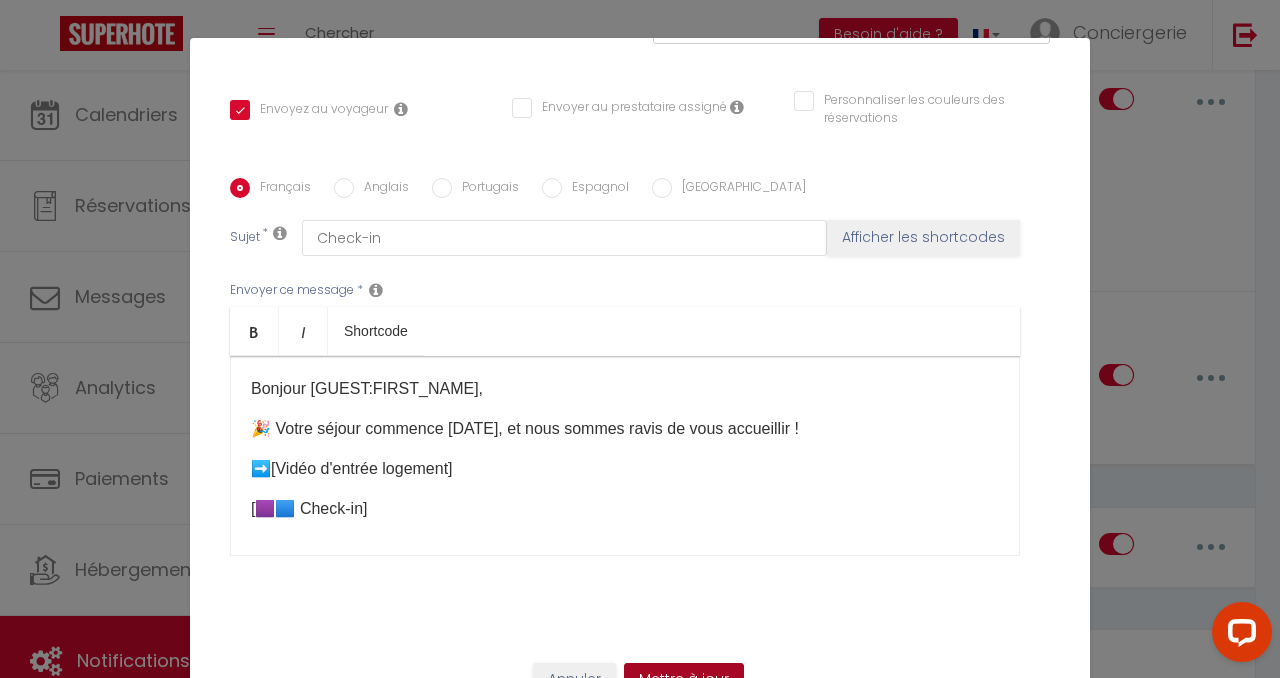 click on "Mettre à jour" at bounding box center [684, 680] 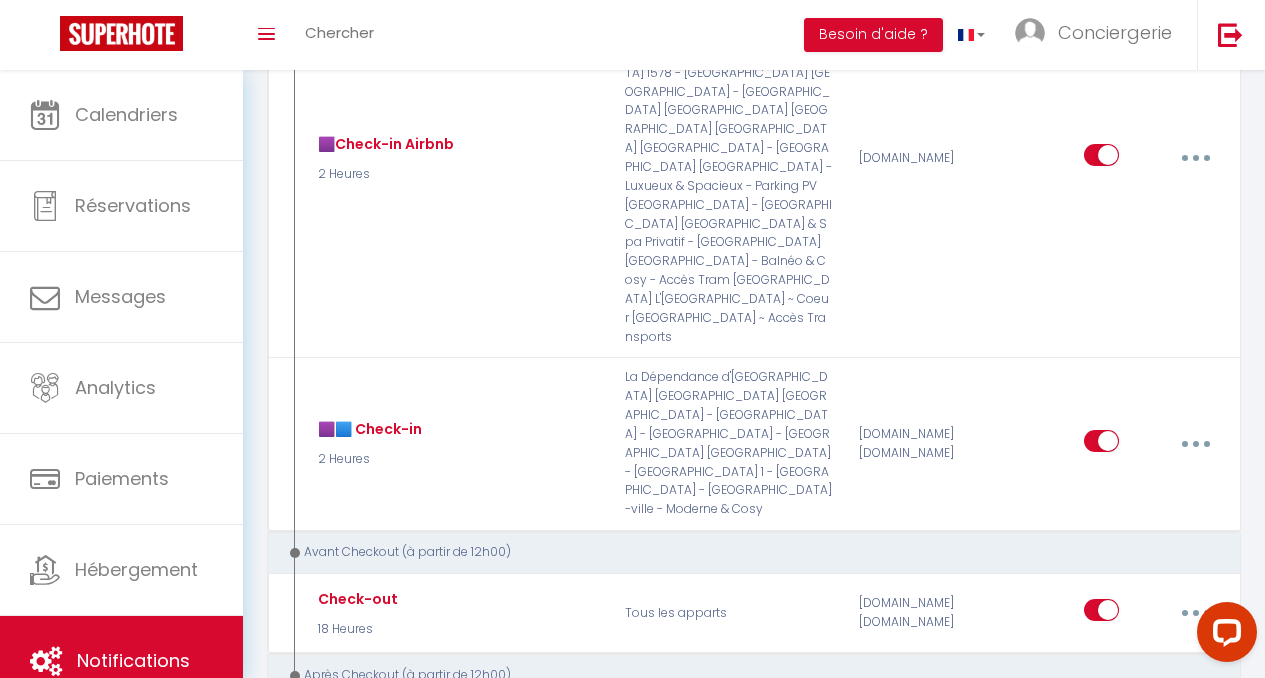 scroll, scrollTop: 3446, scrollLeft: 0, axis: vertical 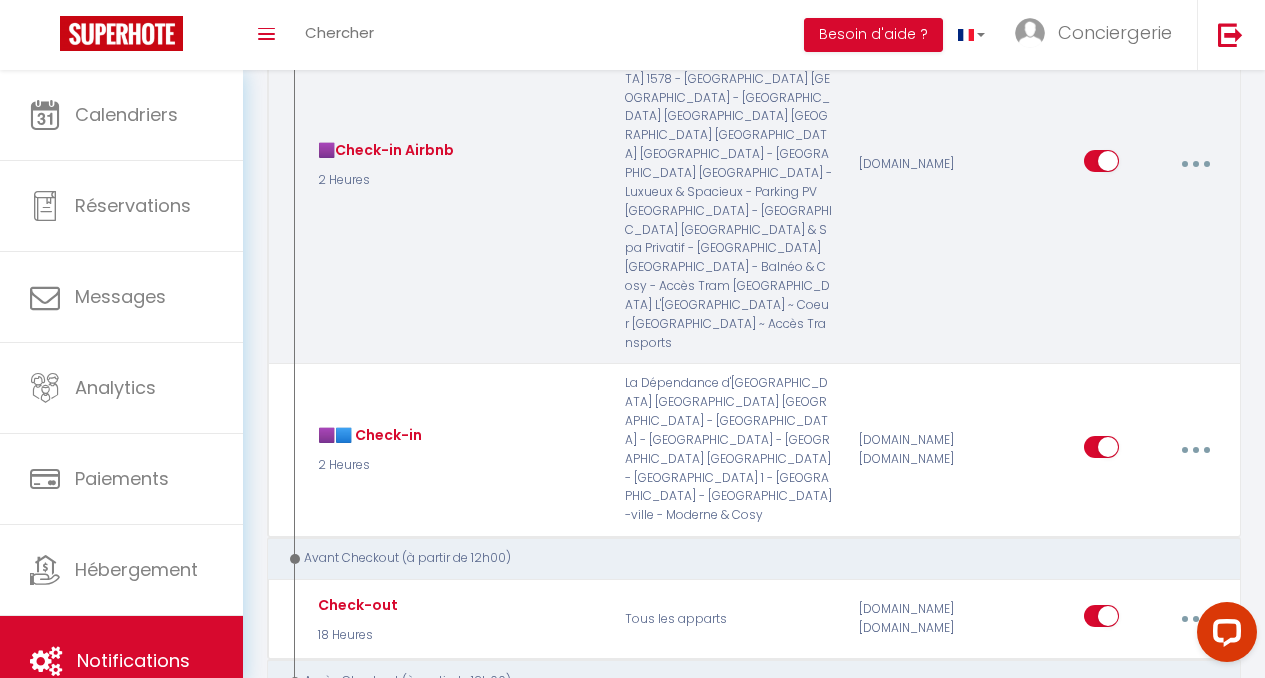 click at bounding box center [1195, 164] 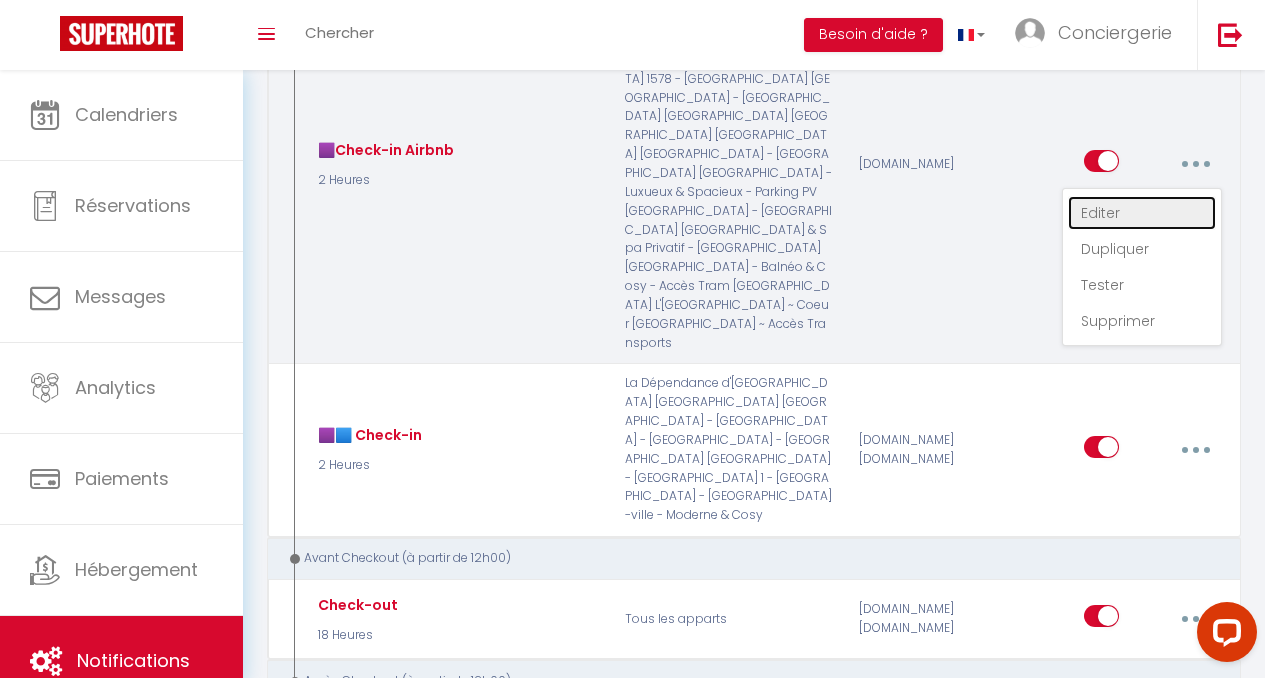 click on "Editer" at bounding box center [1142, 213] 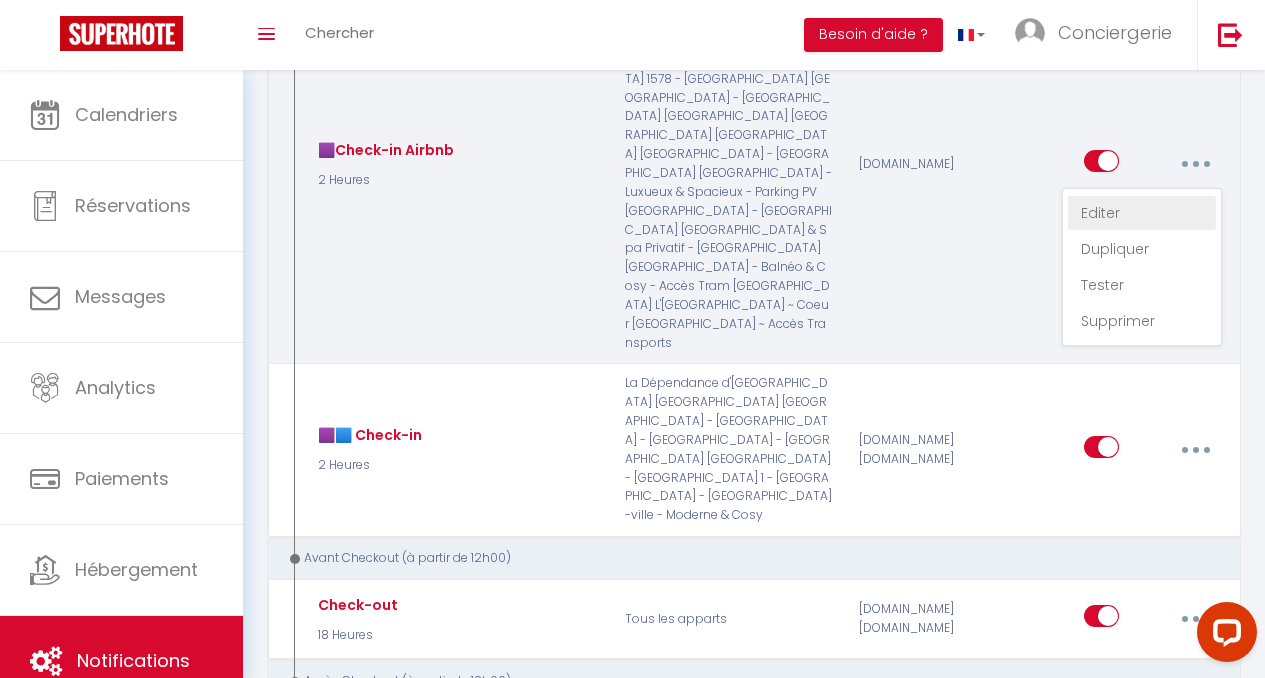 select on "3" 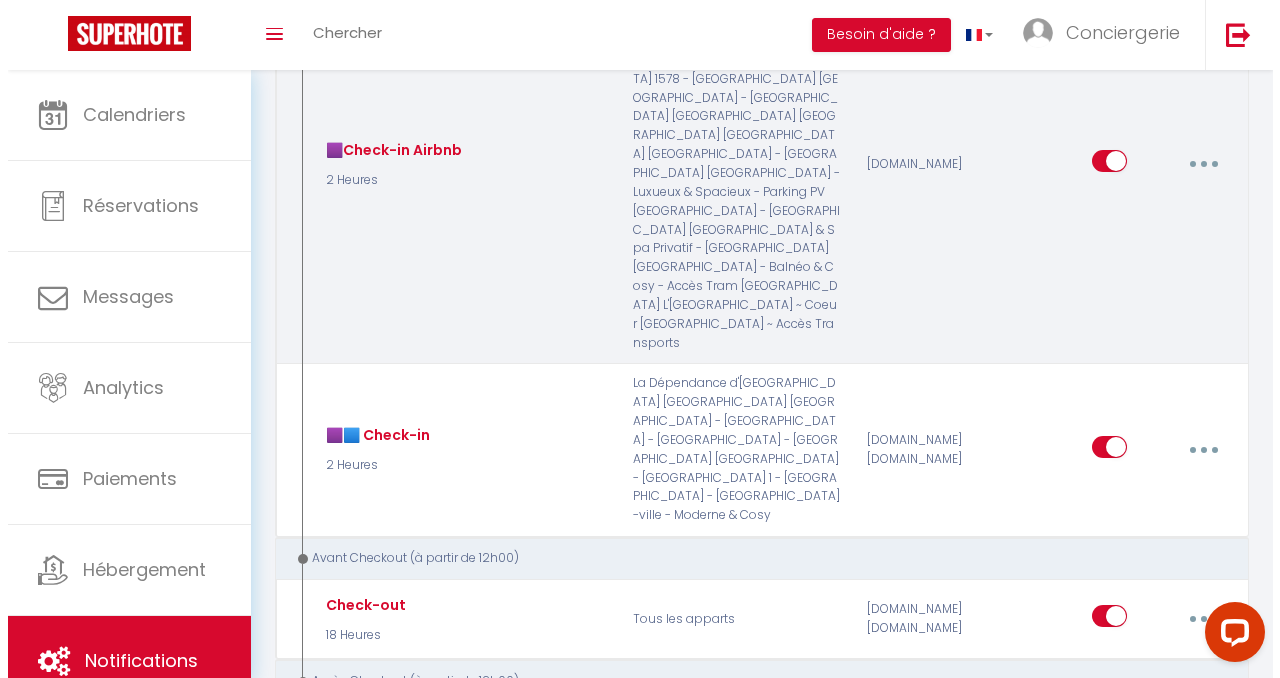 scroll, scrollTop: 3408, scrollLeft: 0, axis: vertical 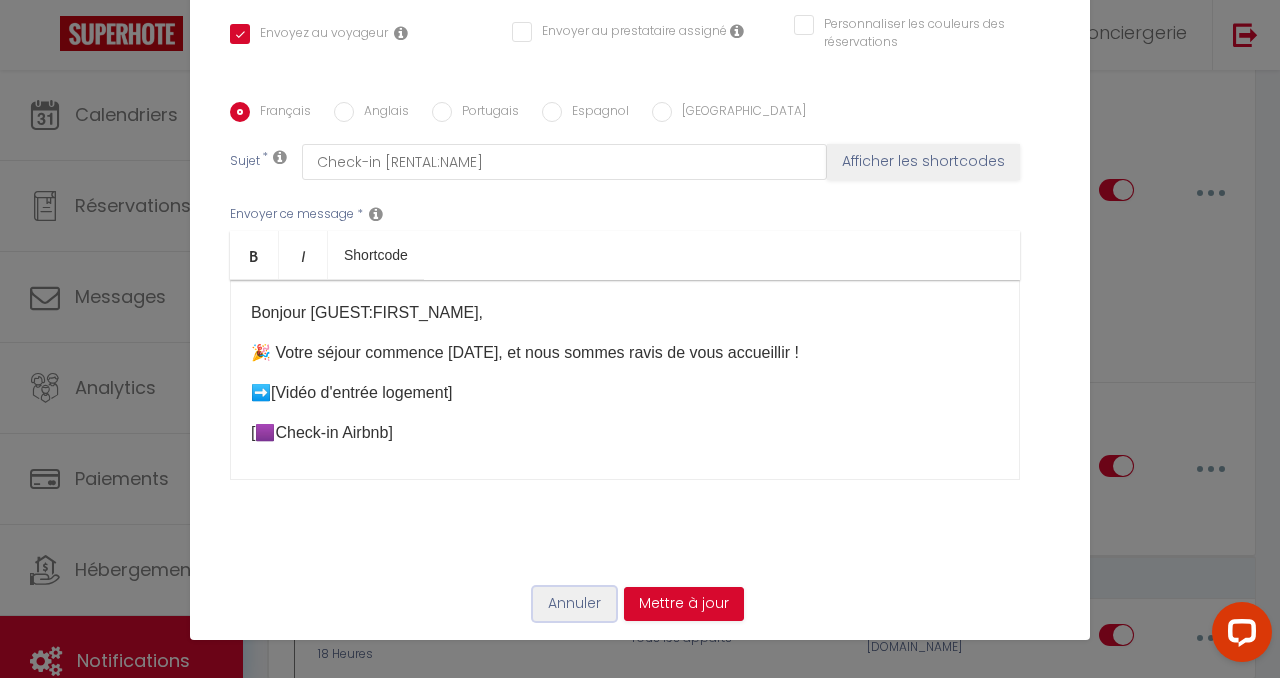 click on "Annuler" at bounding box center (574, 604) 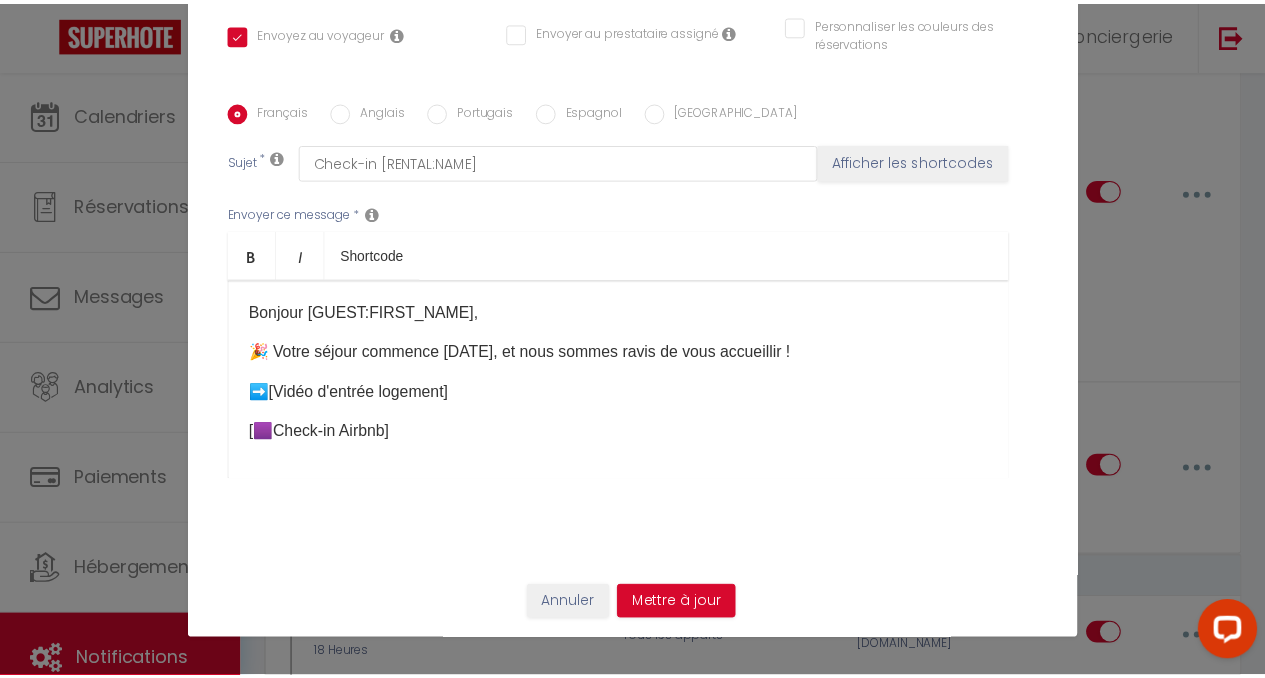 scroll, scrollTop: 3446, scrollLeft: 0, axis: vertical 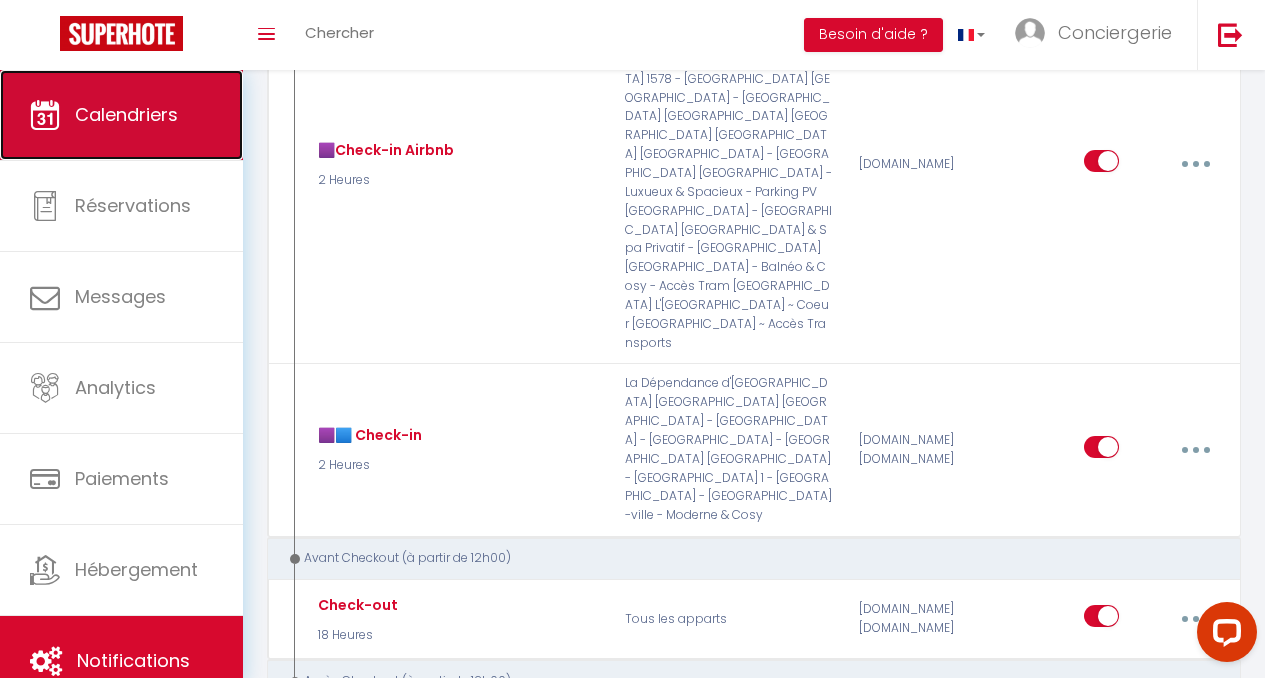 click on "Calendriers" at bounding box center [121, 115] 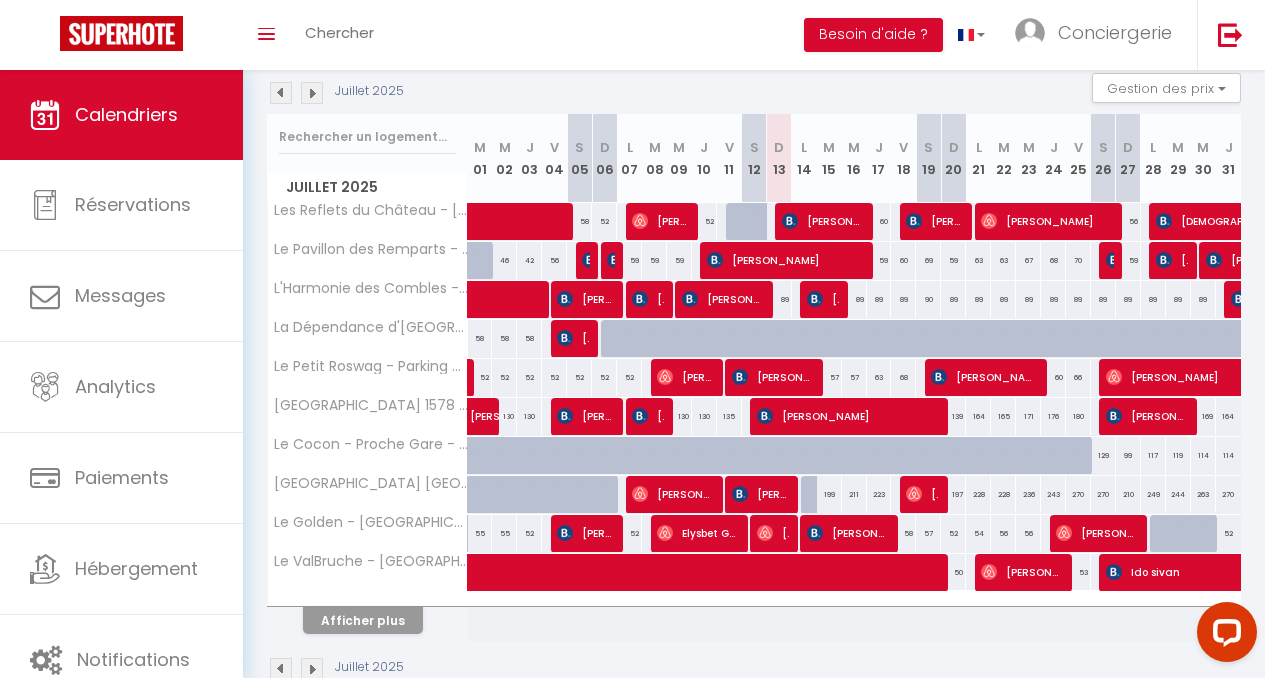 scroll, scrollTop: 213, scrollLeft: 0, axis: vertical 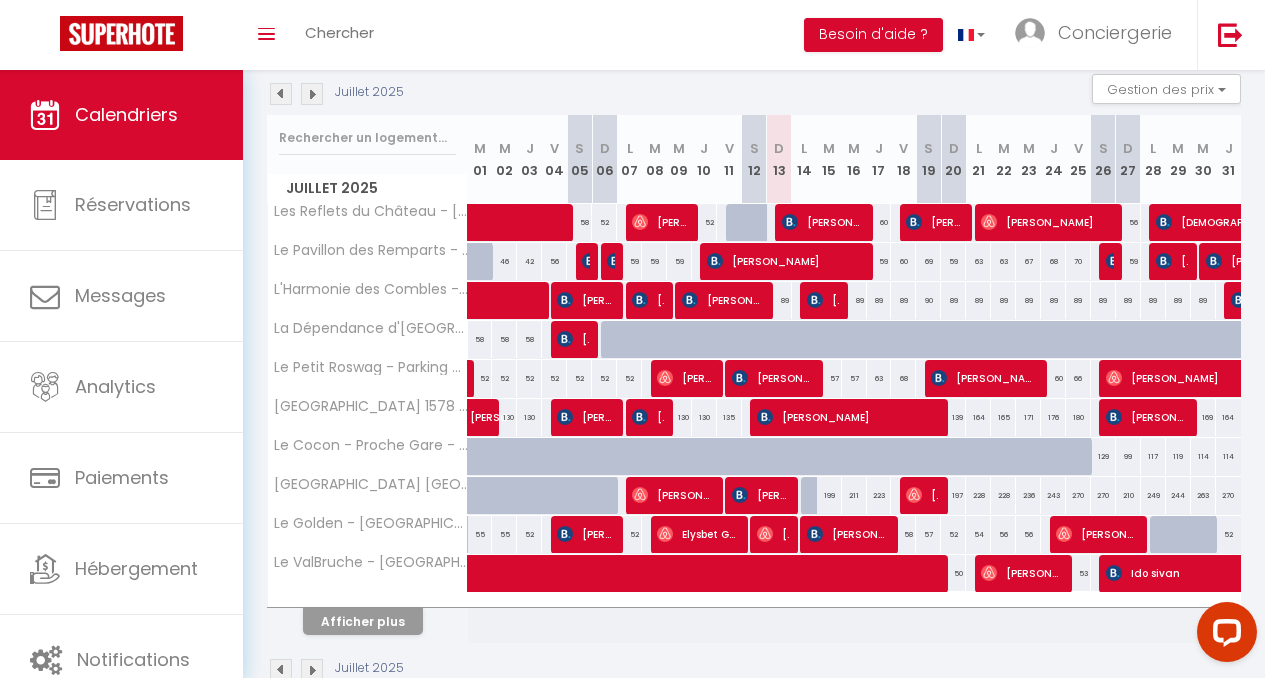 click at bounding box center (1162, 535) 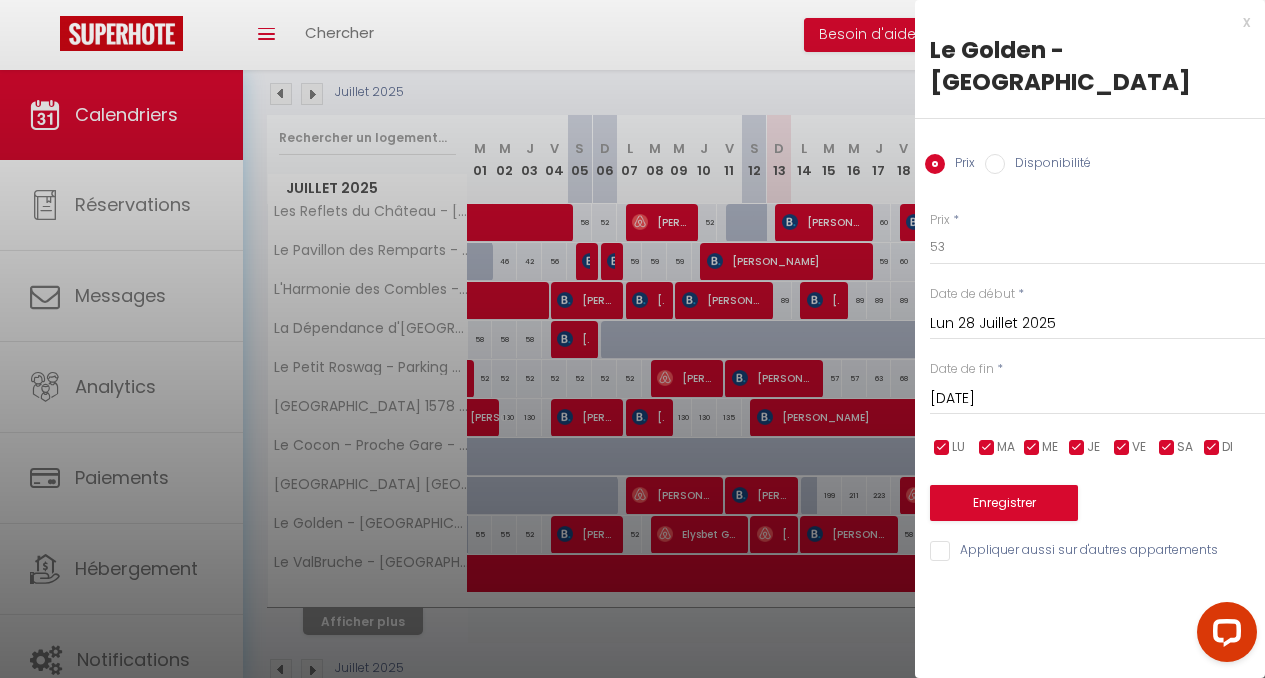 click on "[DATE]" at bounding box center [1097, 399] 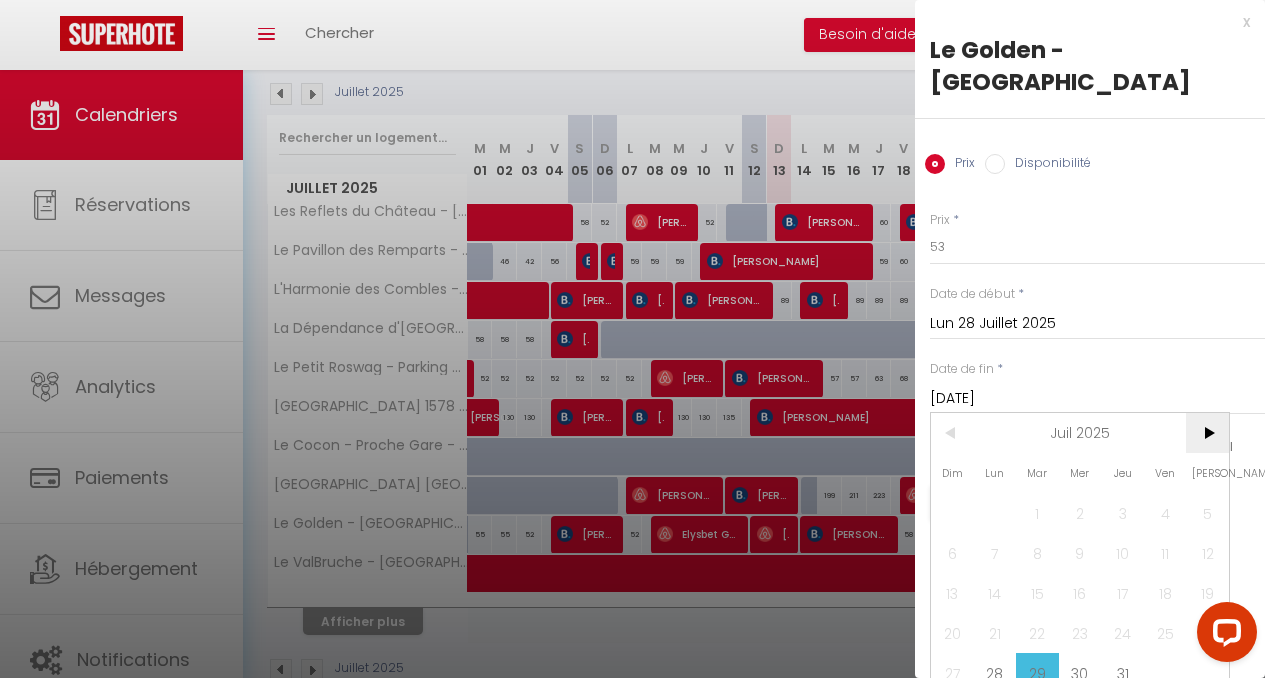 click on ">" at bounding box center (1207, 433) 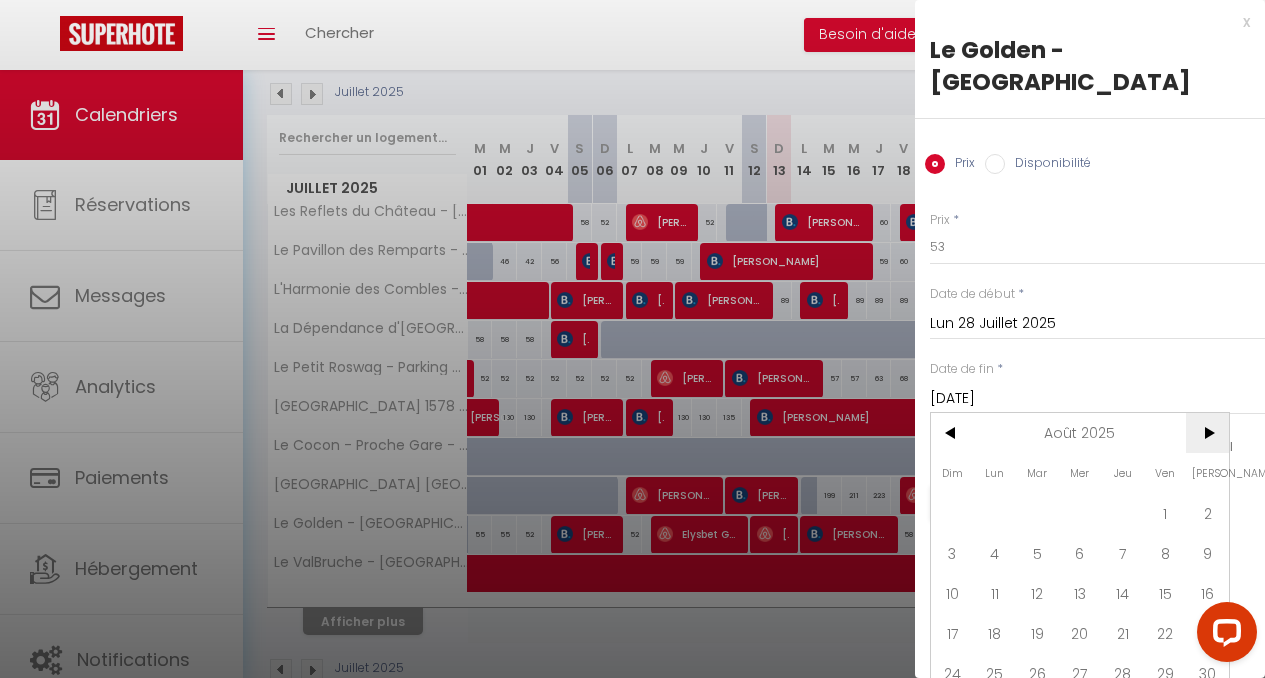 click on ">" at bounding box center [1207, 433] 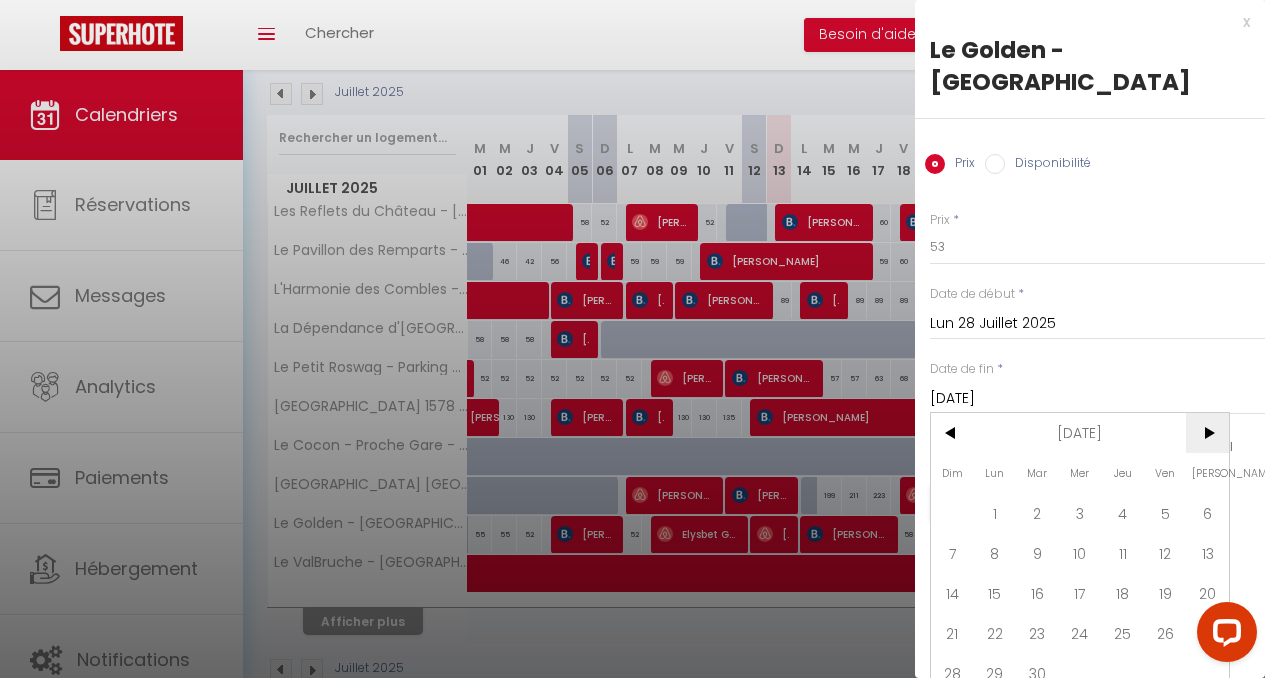 click on ">" at bounding box center [1207, 433] 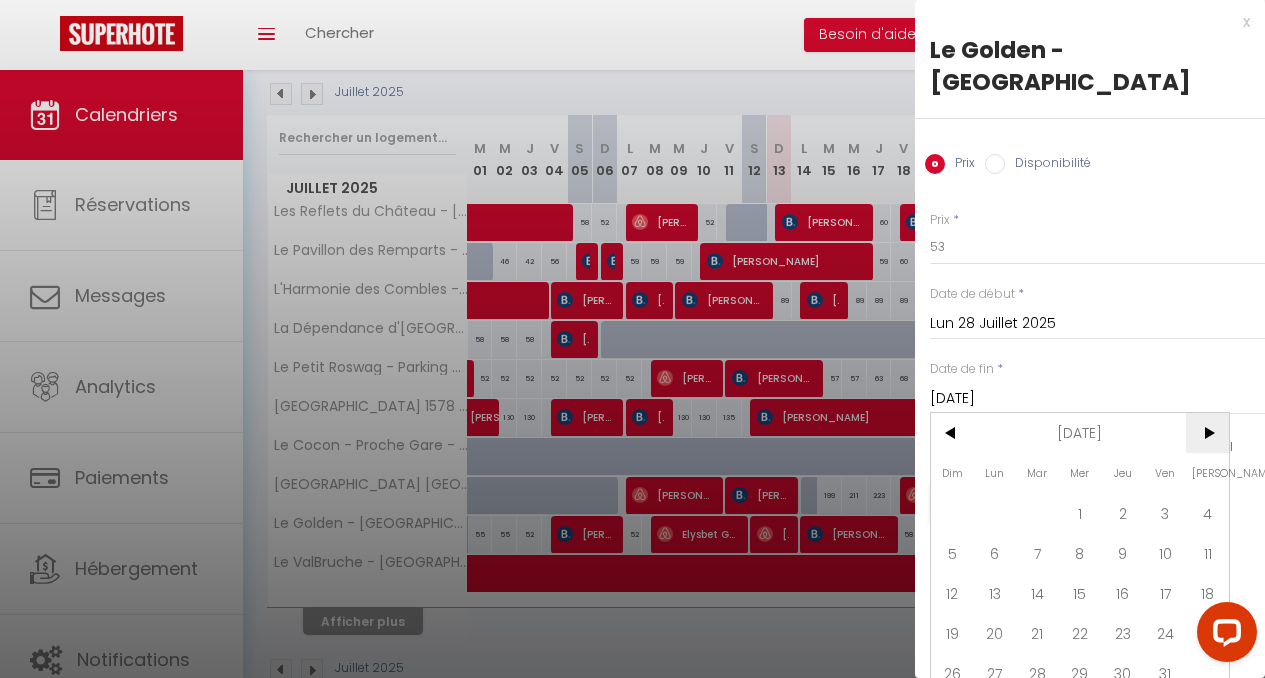 click on ">" at bounding box center (1207, 433) 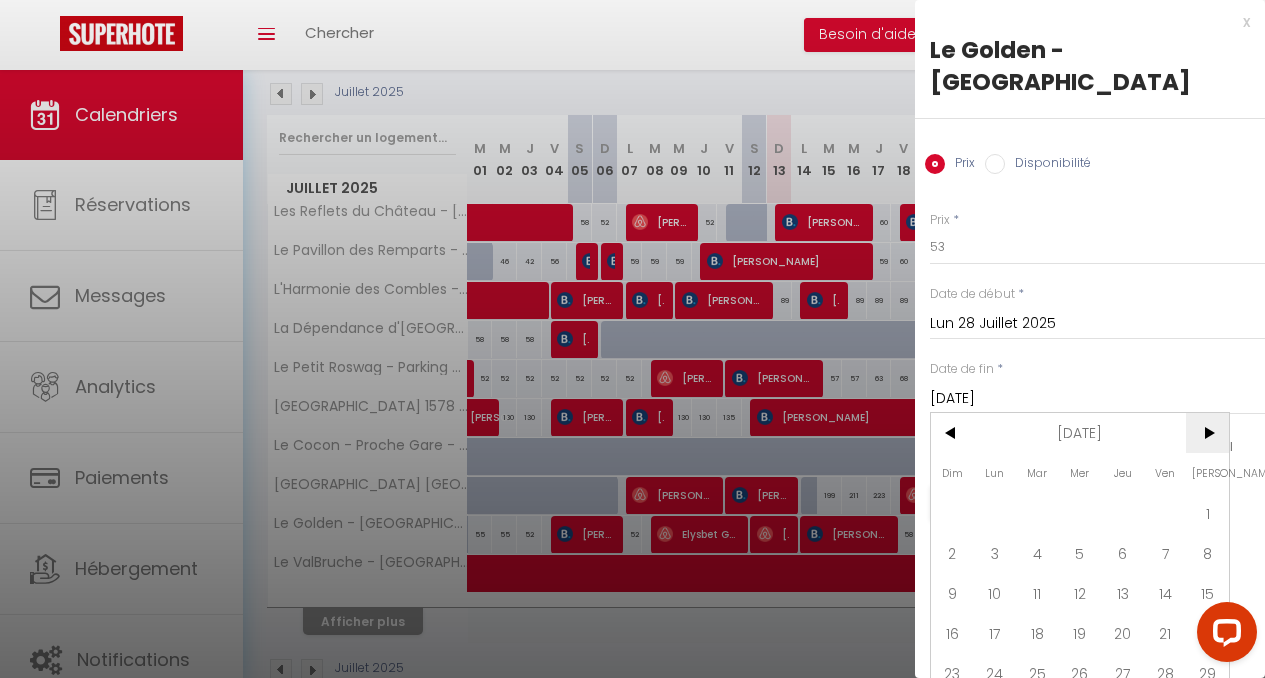 click on ">" at bounding box center [1207, 433] 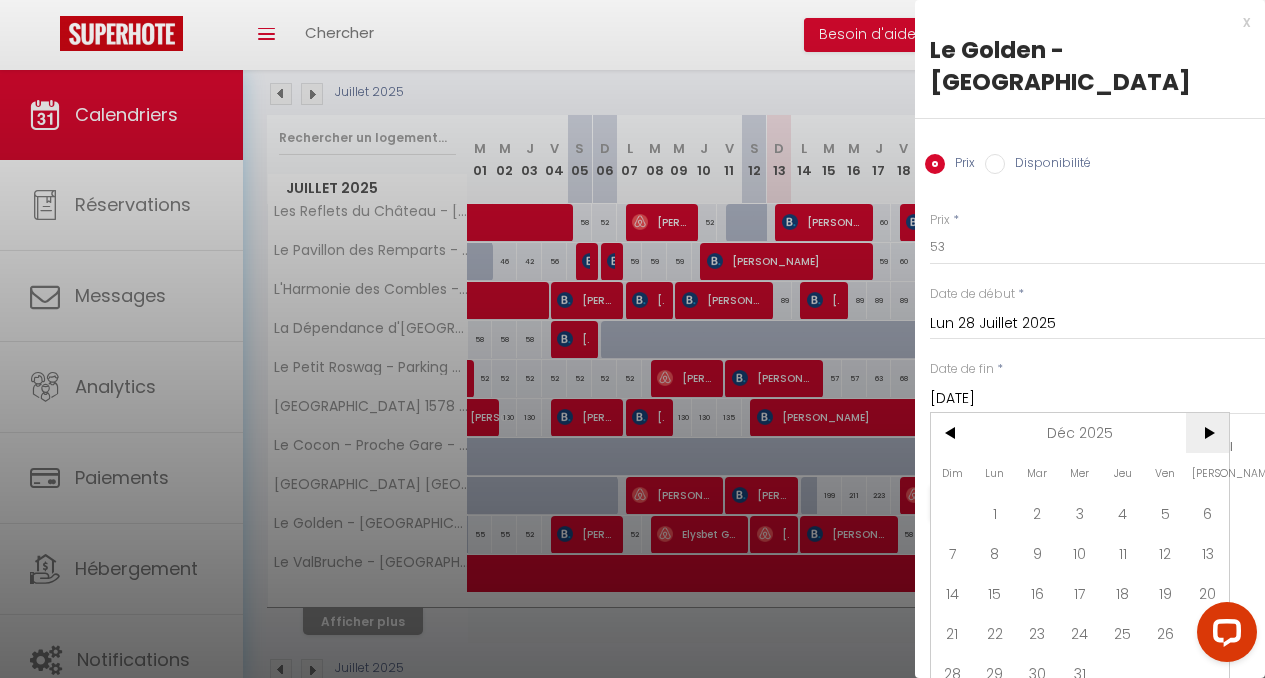 click on ">" at bounding box center (1207, 433) 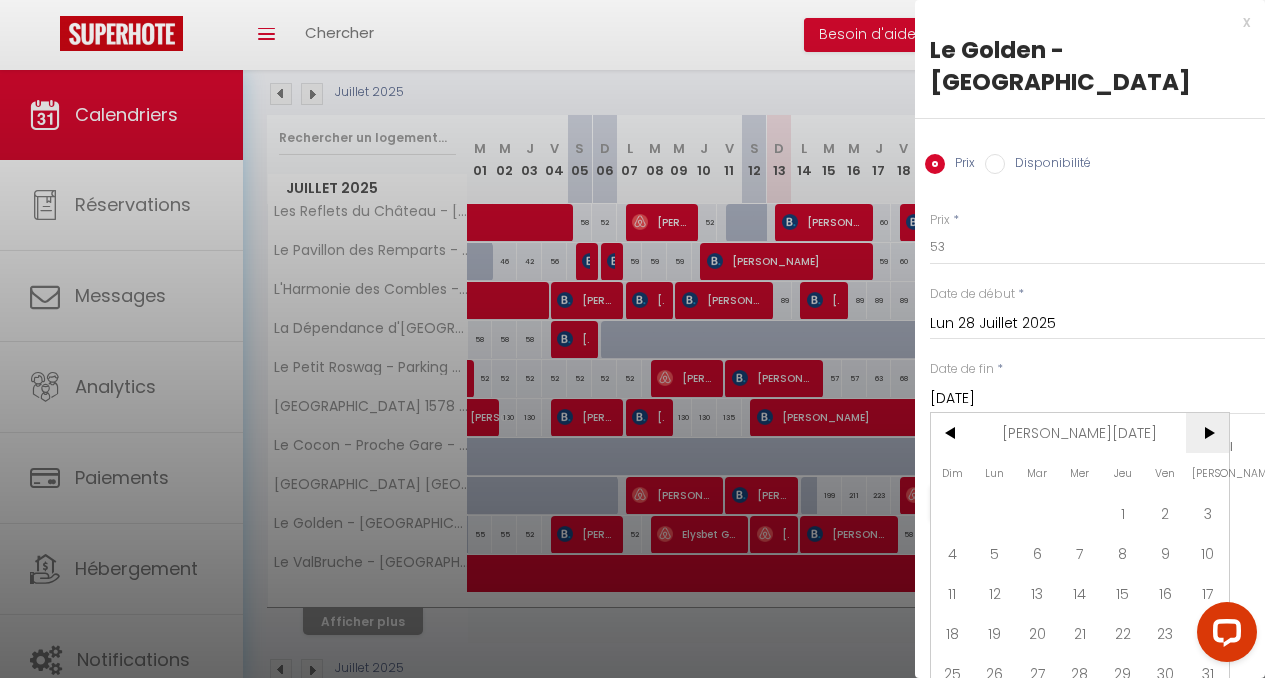 click on ">" at bounding box center (1207, 433) 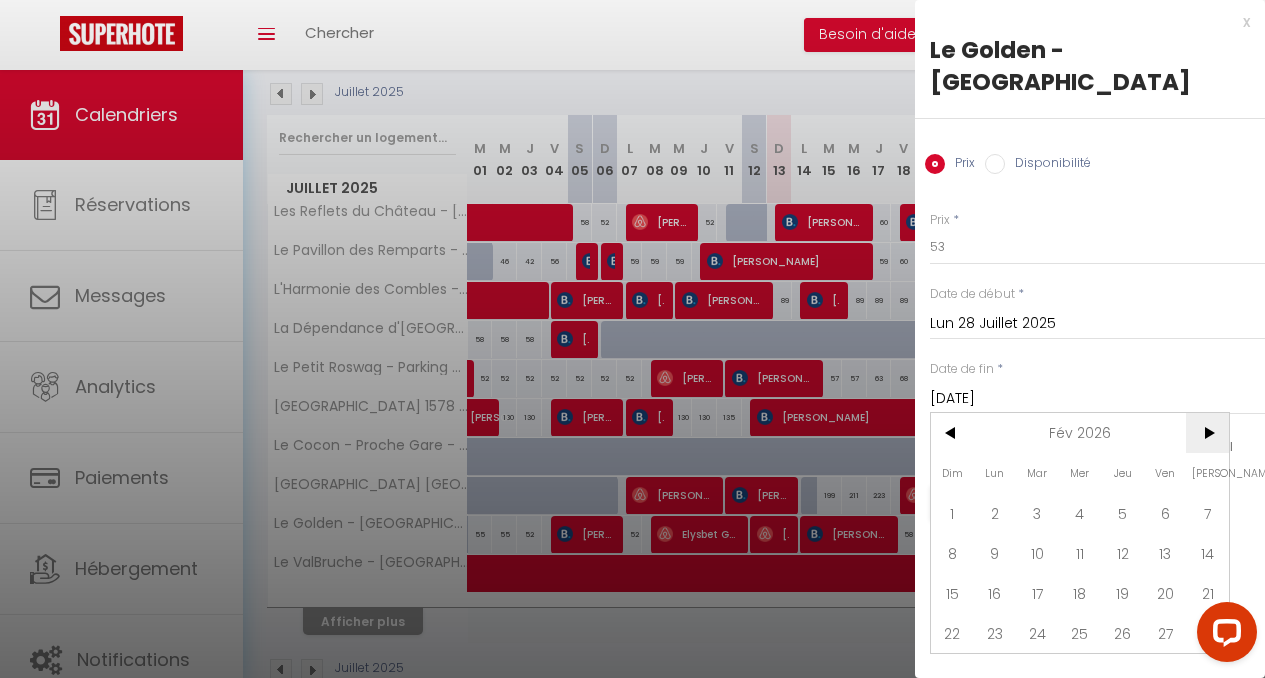 click on ">" at bounding box center (1207, 433) 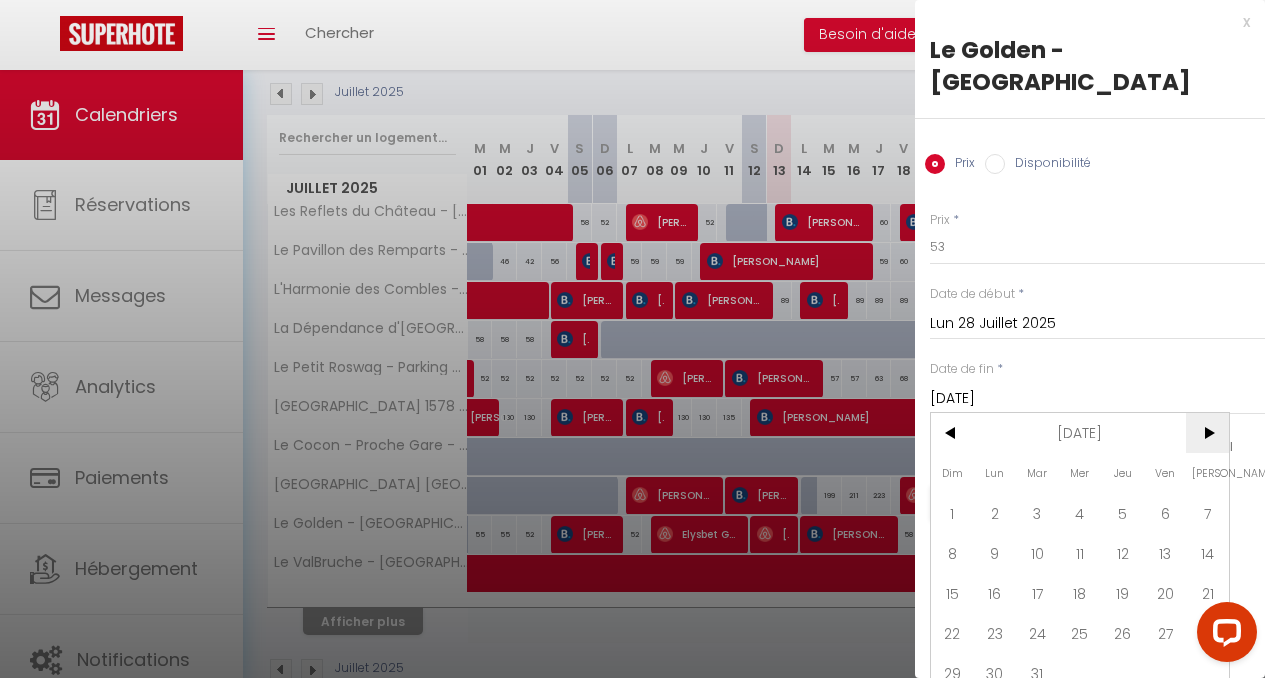 click on ">" at bounding box center (1207, 433) 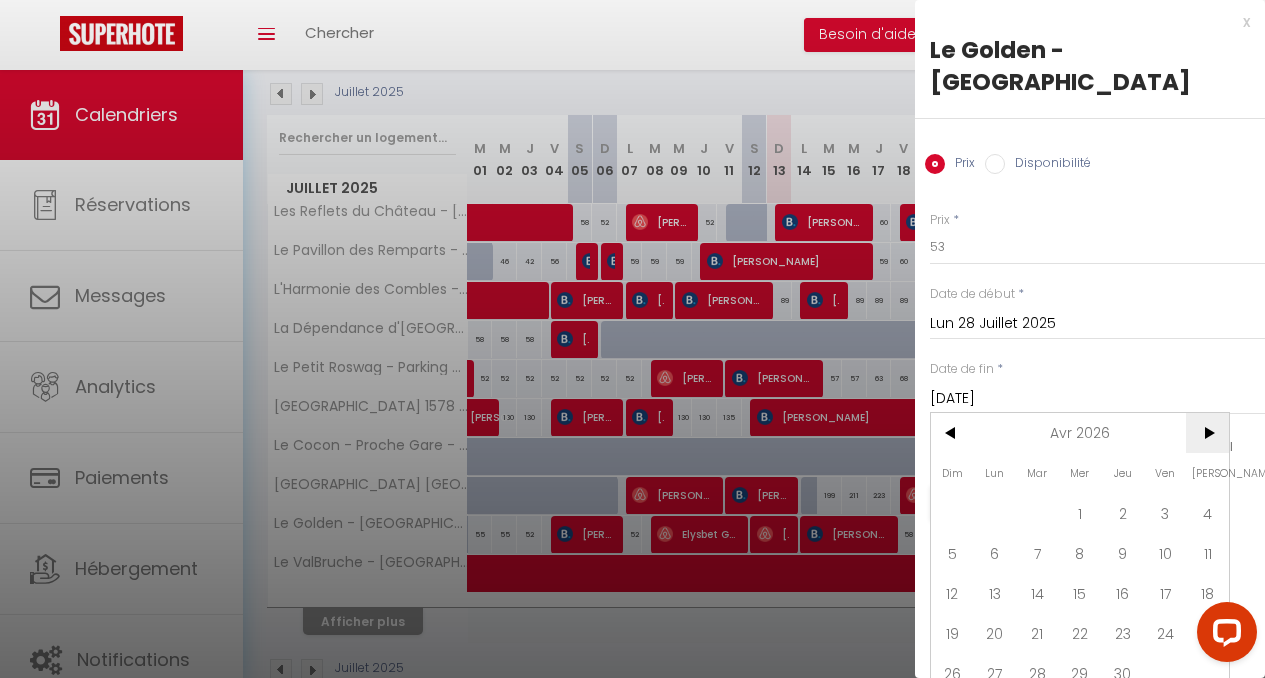 click on ">" at bounding box center (1207, 433) 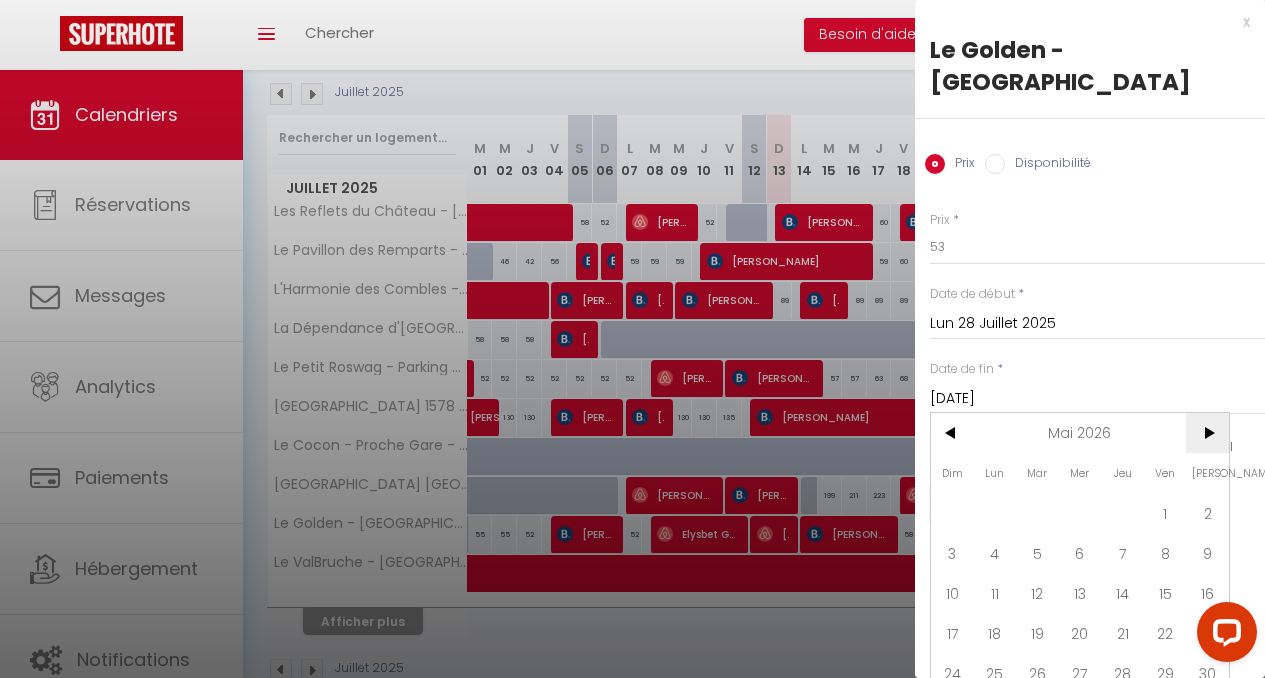 click on ">" at bounding box center (1207, 433) 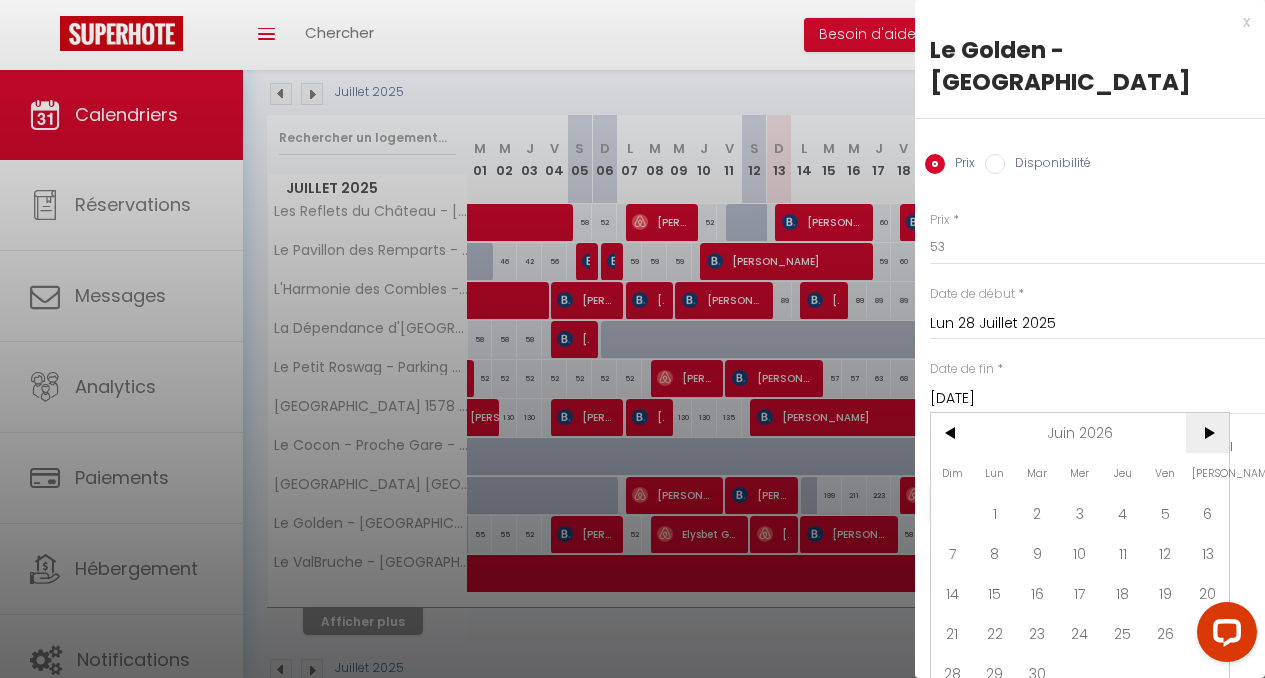 click on ">" at bounding box center (1207, 433) 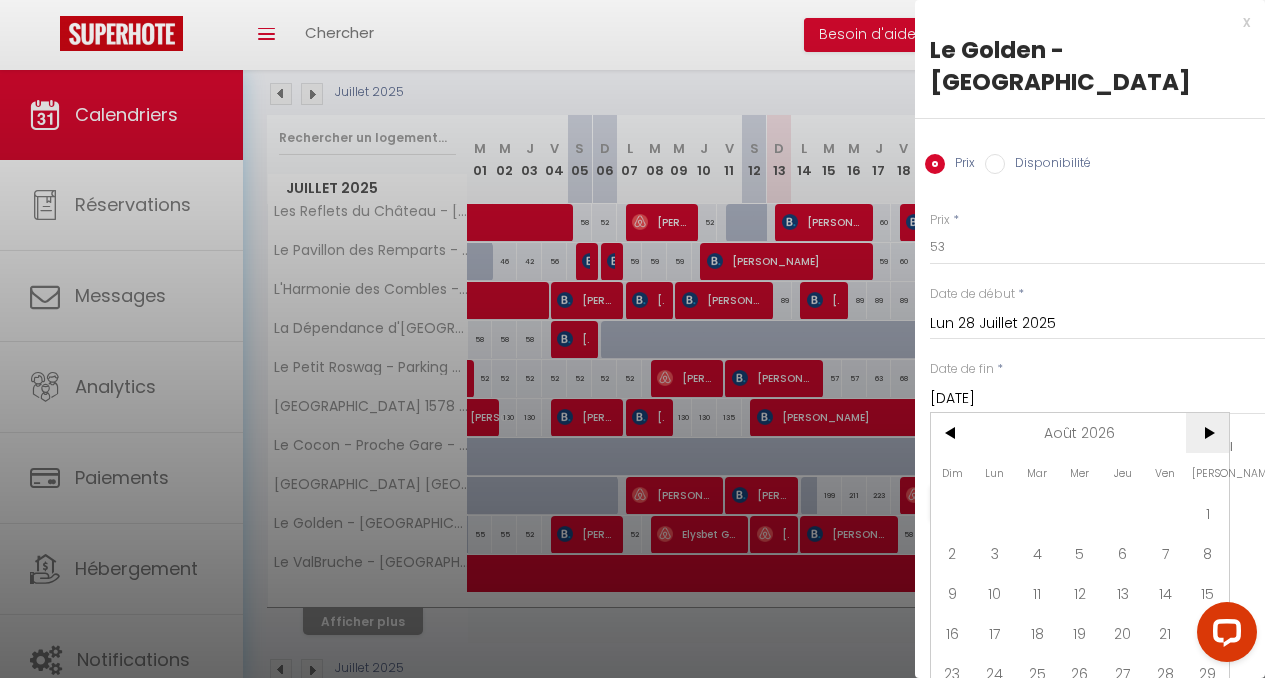 click on ">" at bounding box center [1207, 433] 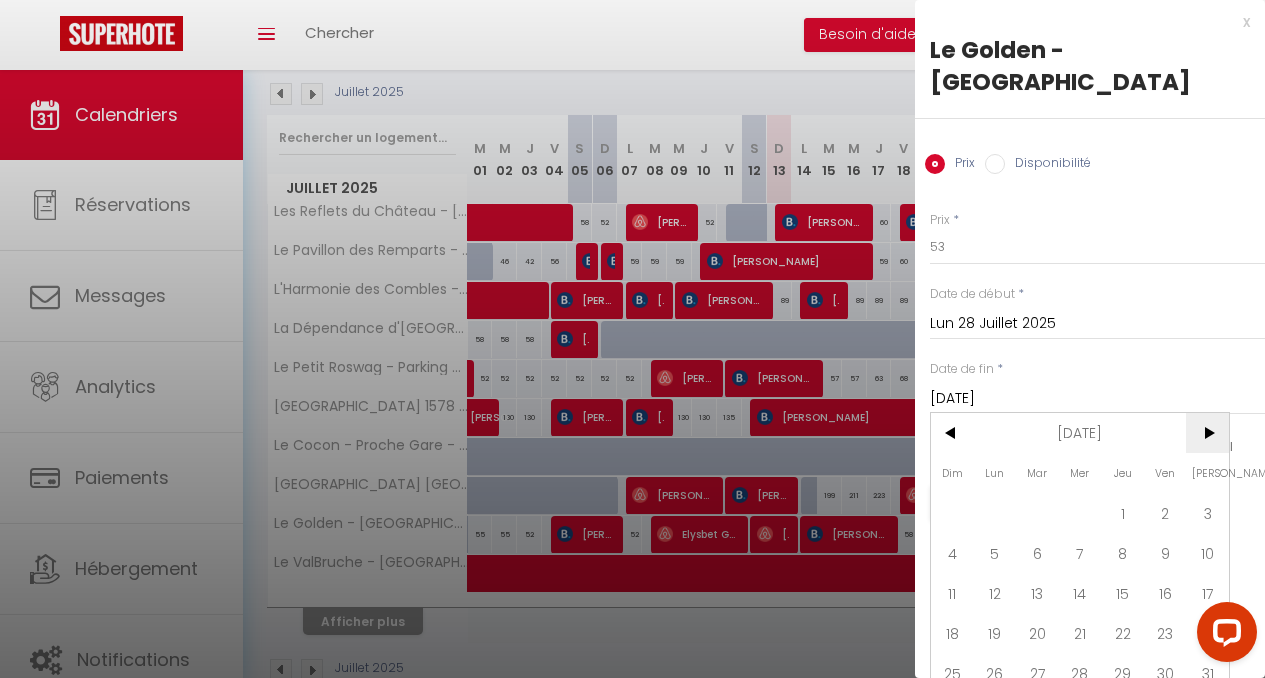 click on ">" at bounding box center (1207, 433) 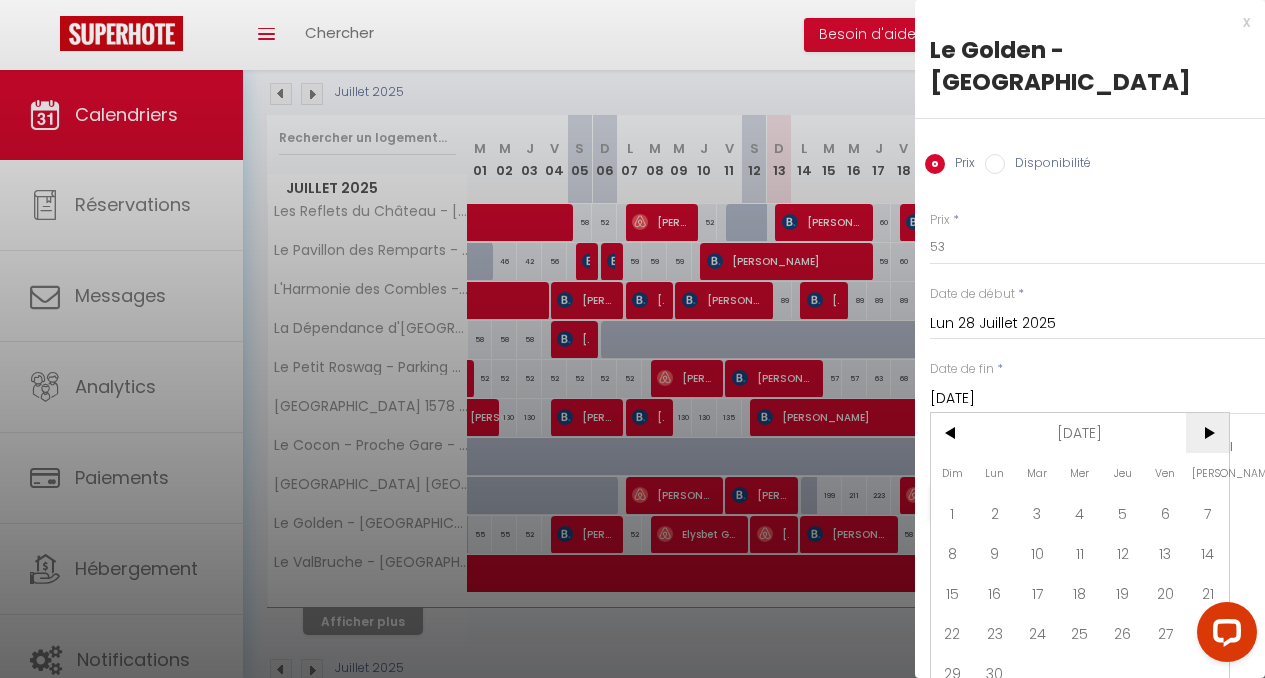 click on ">" at bounding box center (1207, 433) 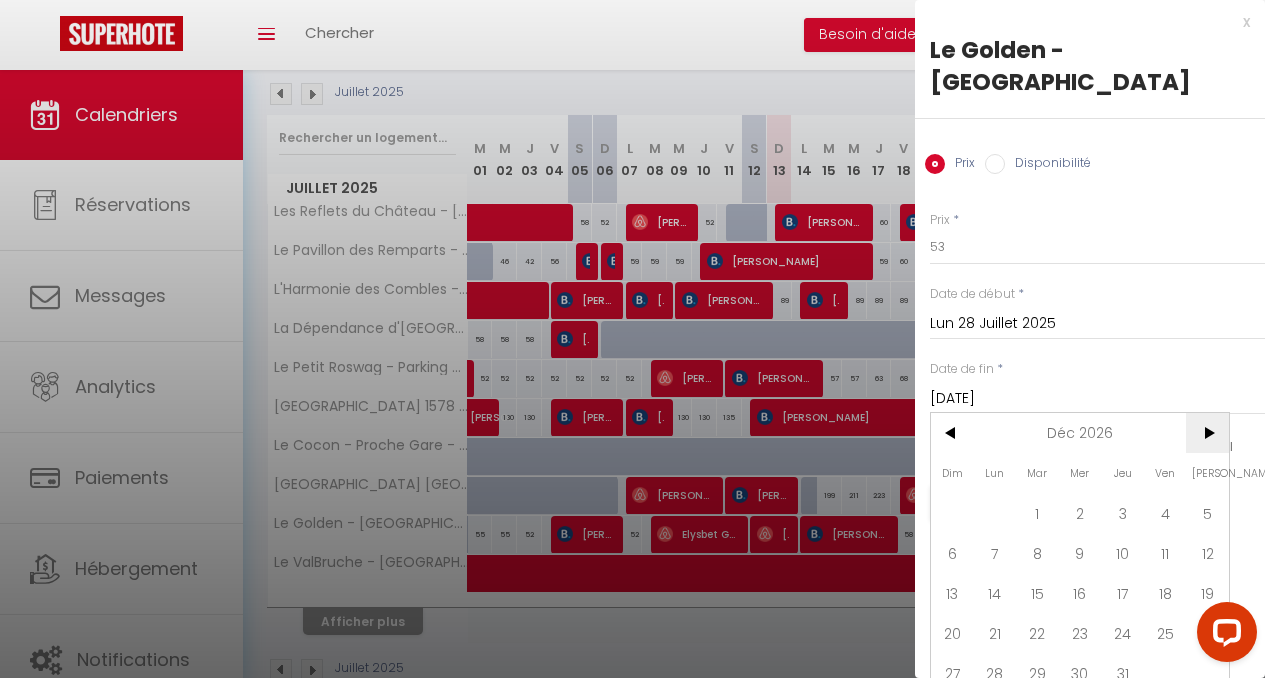 click on ">" at bounding box center (1207, 433) 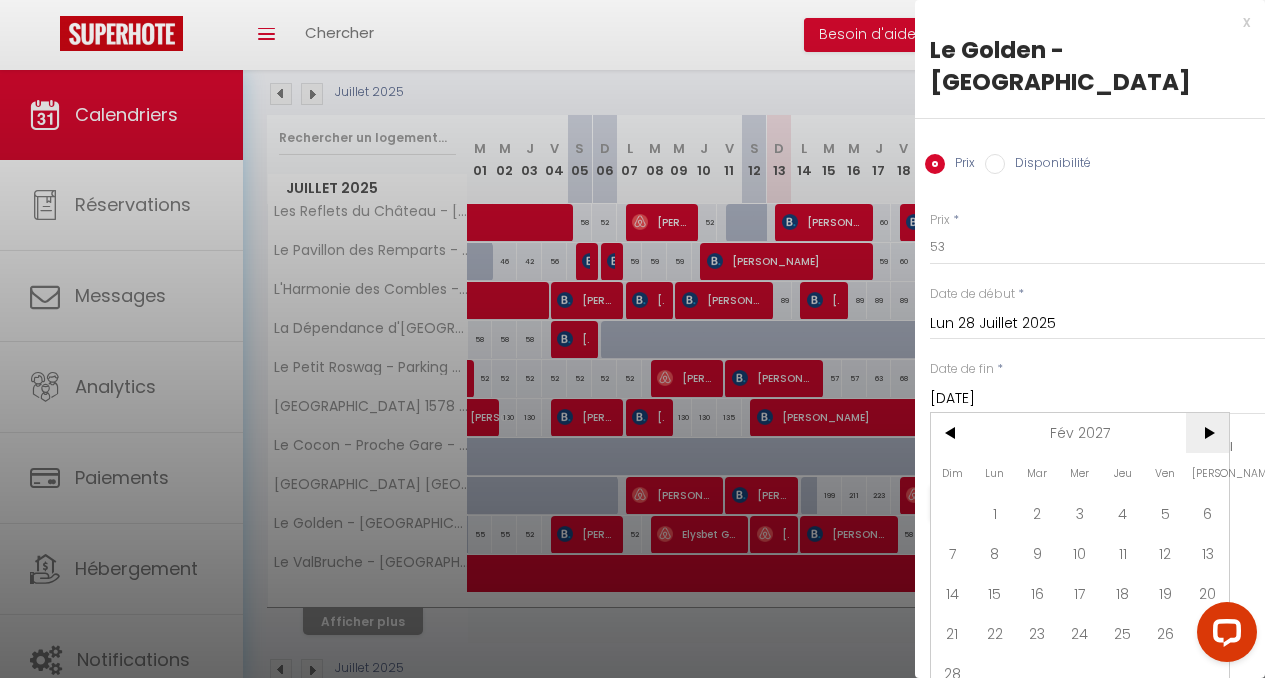 click on ">" at bounding box center [1207, 433] 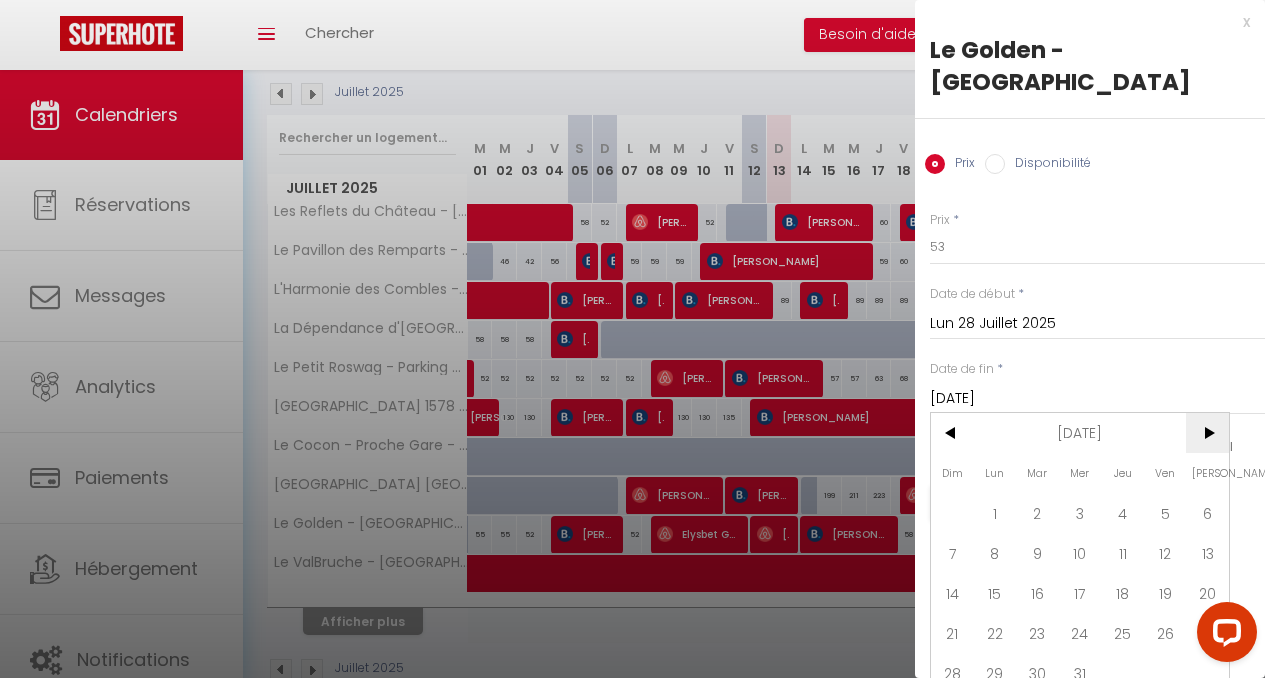 click on ">" at bounding box center [1207, 433] 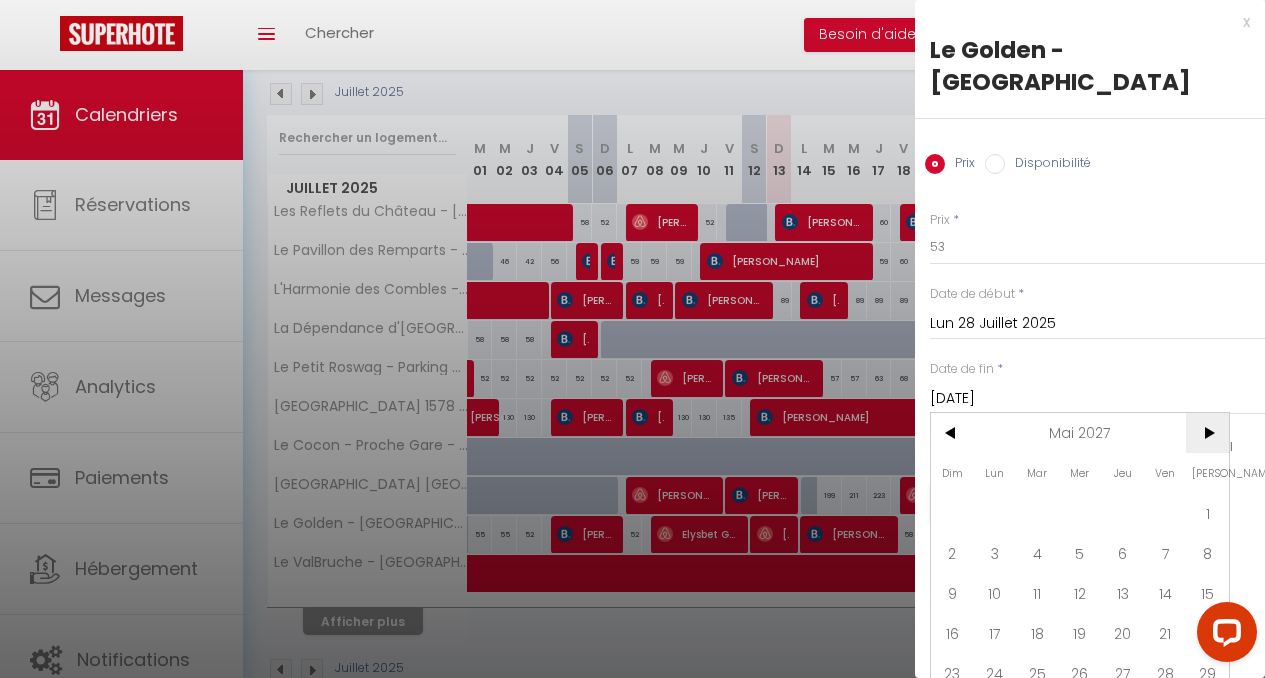 click on ">" at bounding box center [1207, 433] 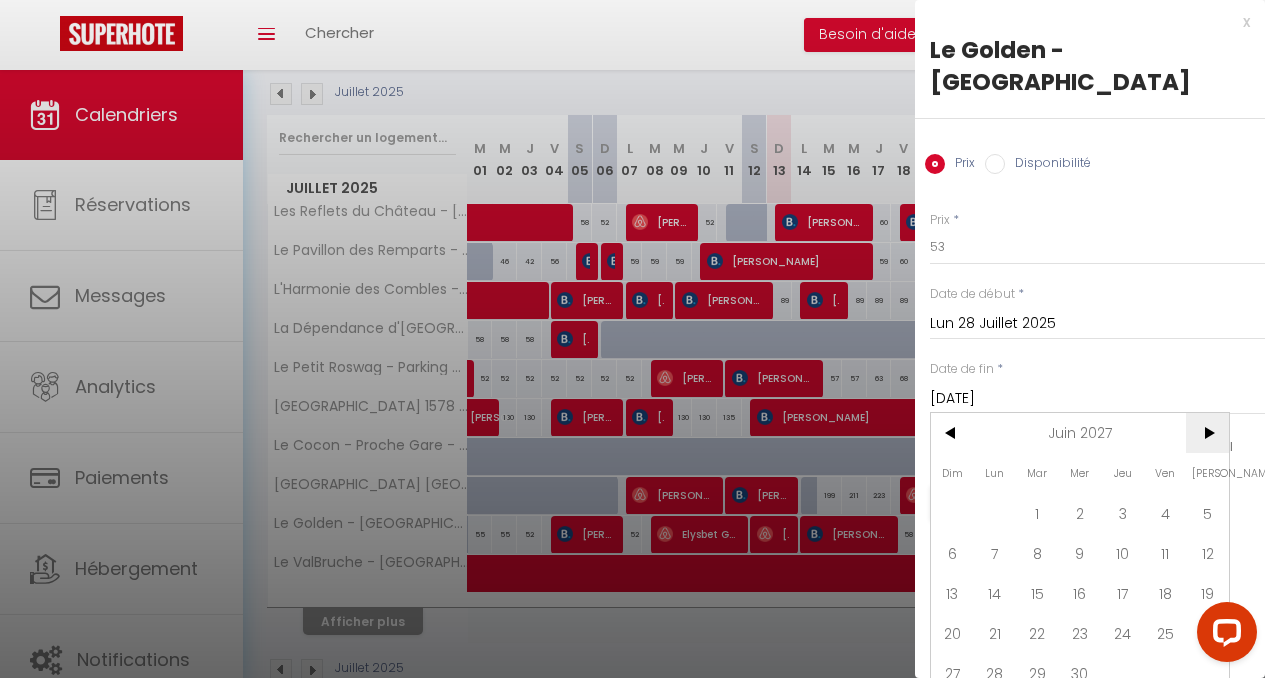 click on ">" at bounding box center [1207, 433] 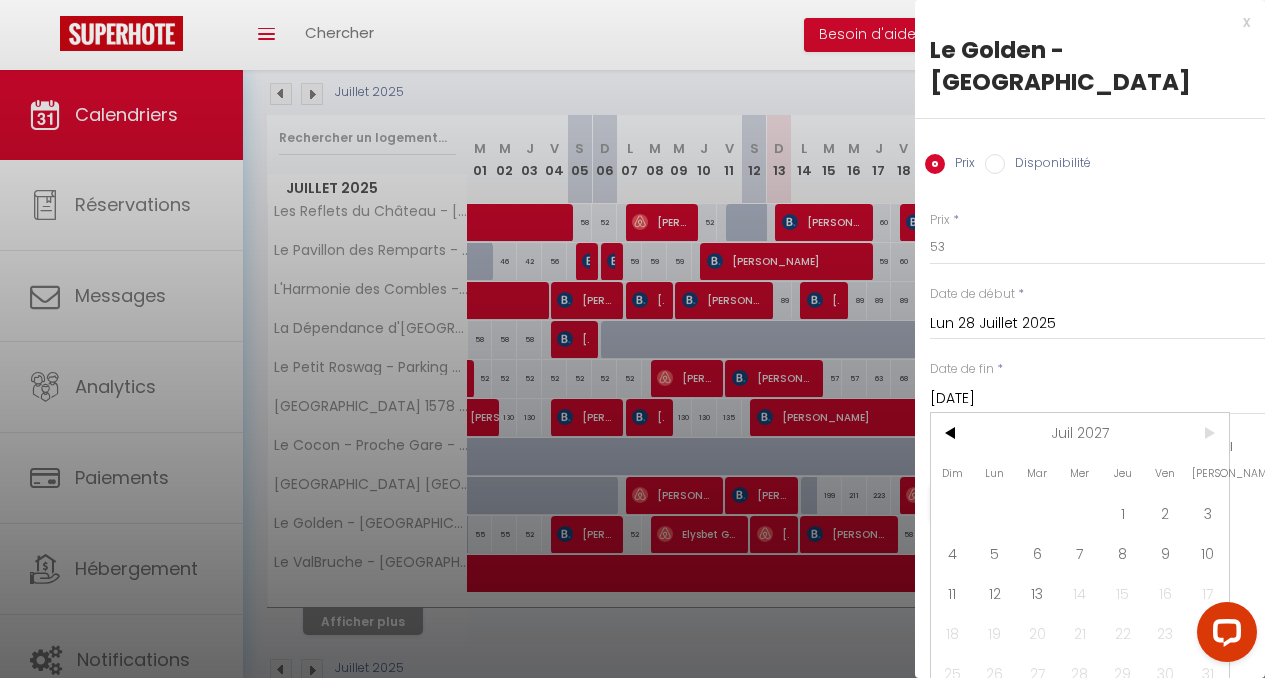 click on ">" at bounding box center [1207, 433] 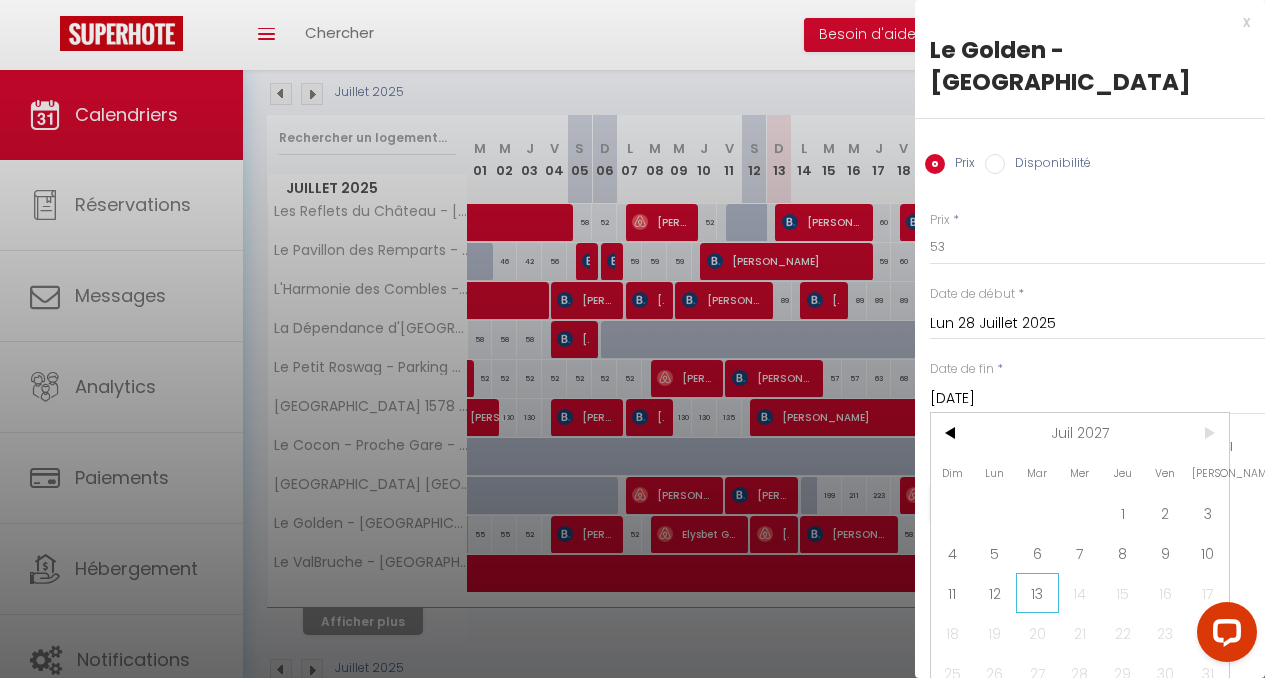 click on "13" at bounding box center [1037, 593] 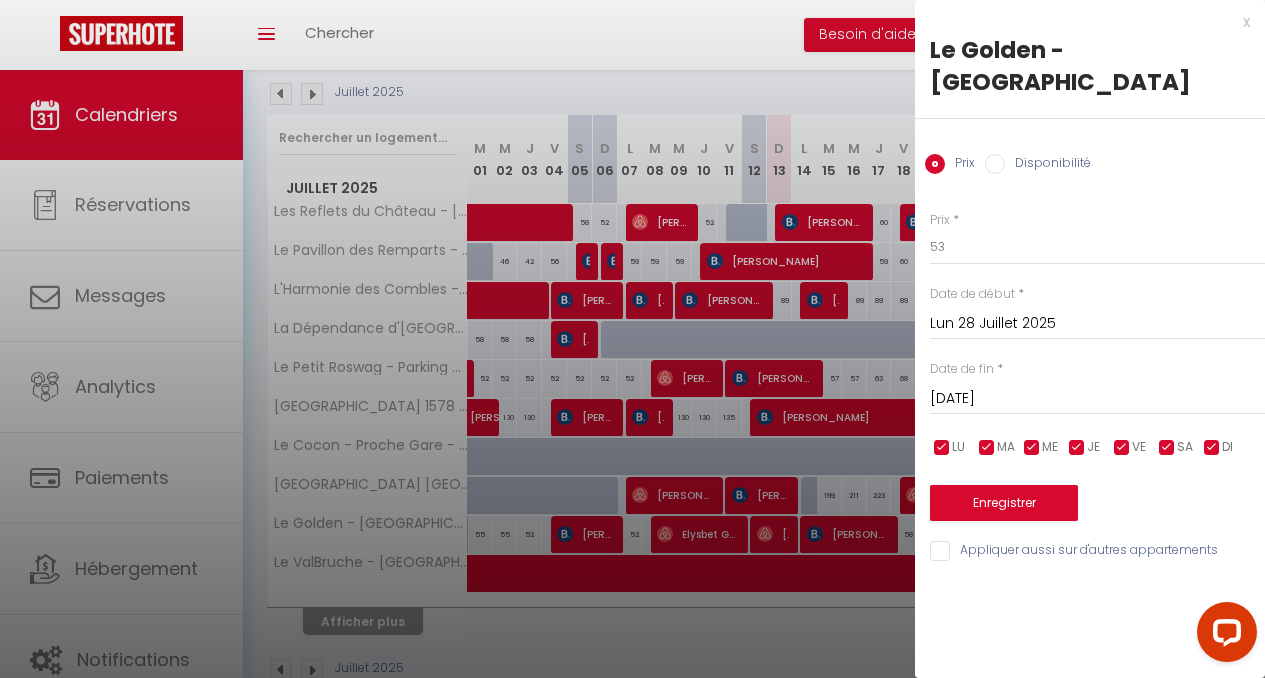 click on "Disponibilité" at bounding box center [1048, 165] 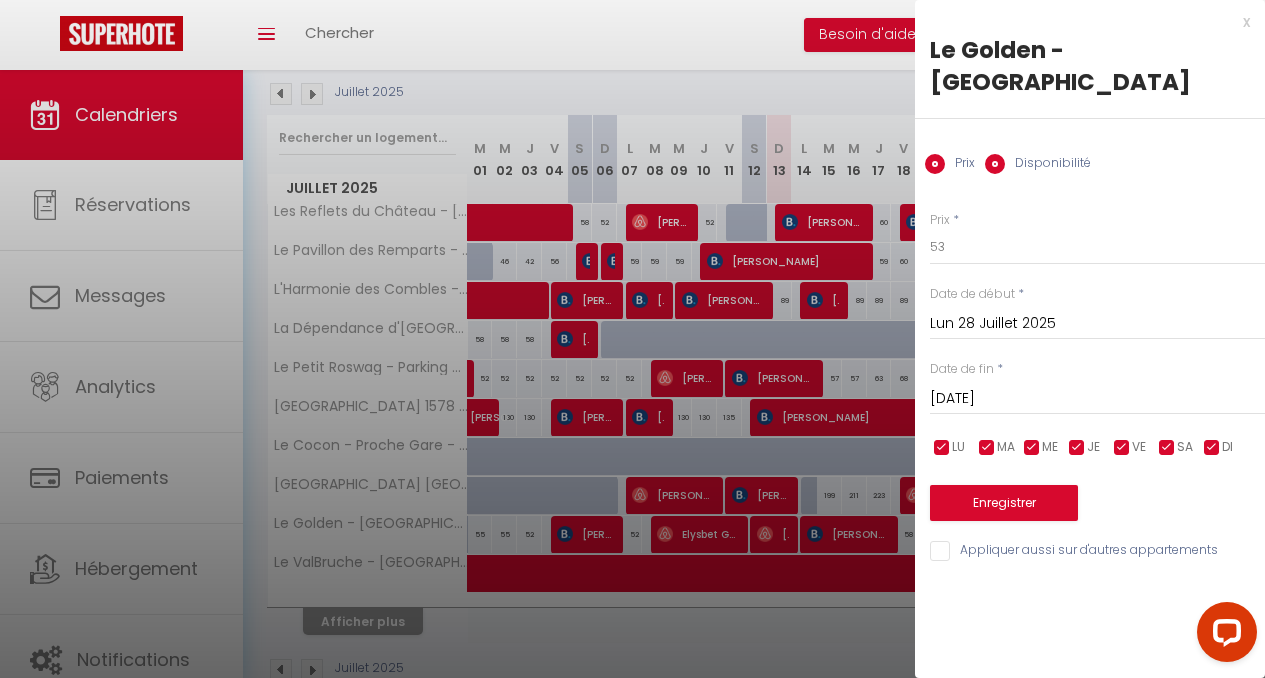 radio on "false" 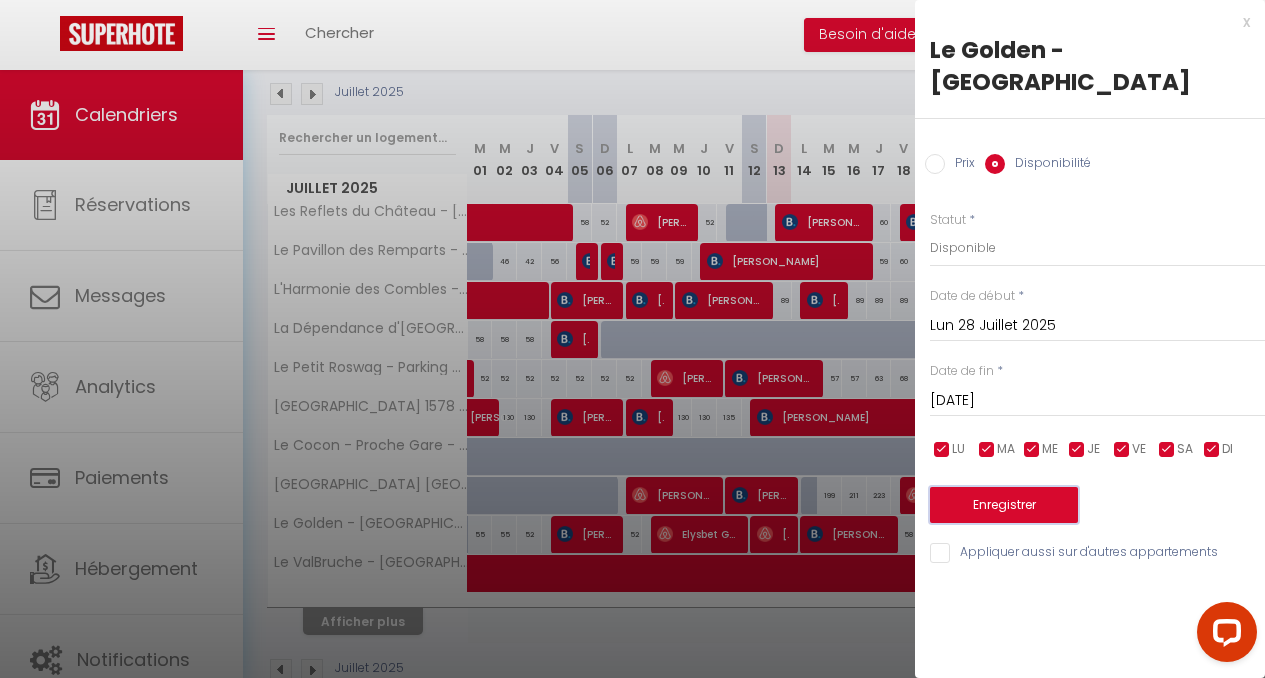 click on "Enregistrer" at bounding box center [1004, 505] 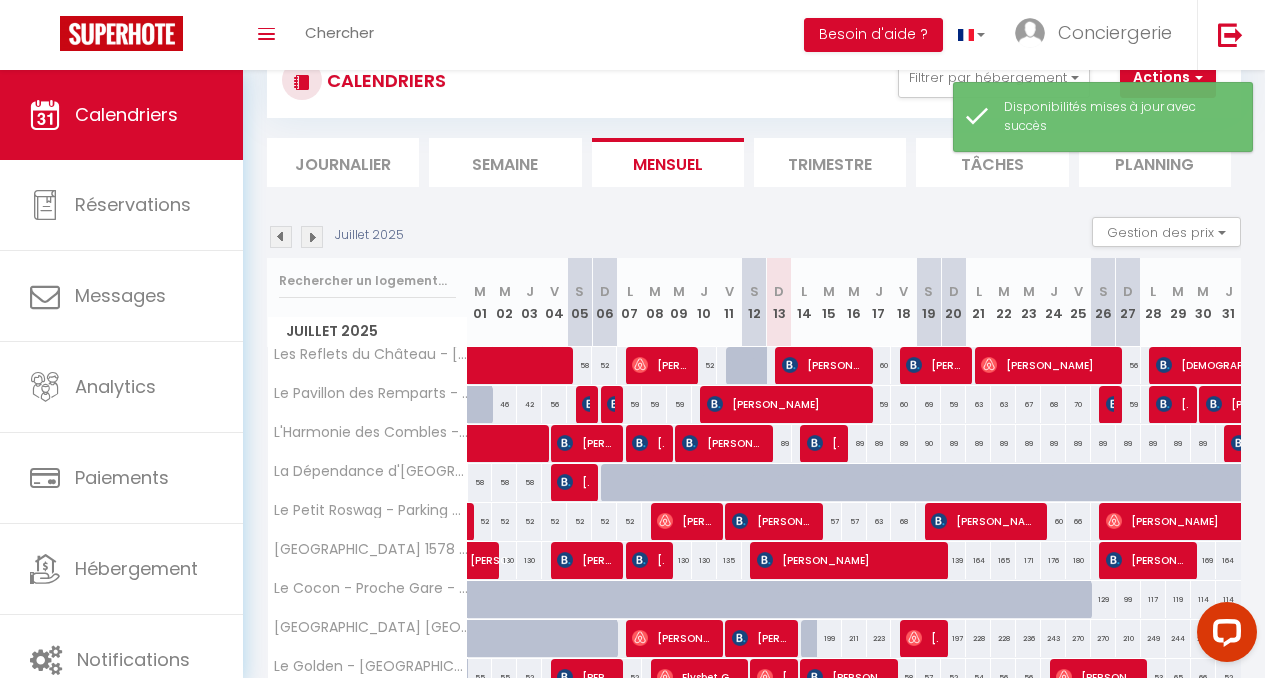 scroll, scrollTop: 213, scrollLeft: 0, axis: vertical 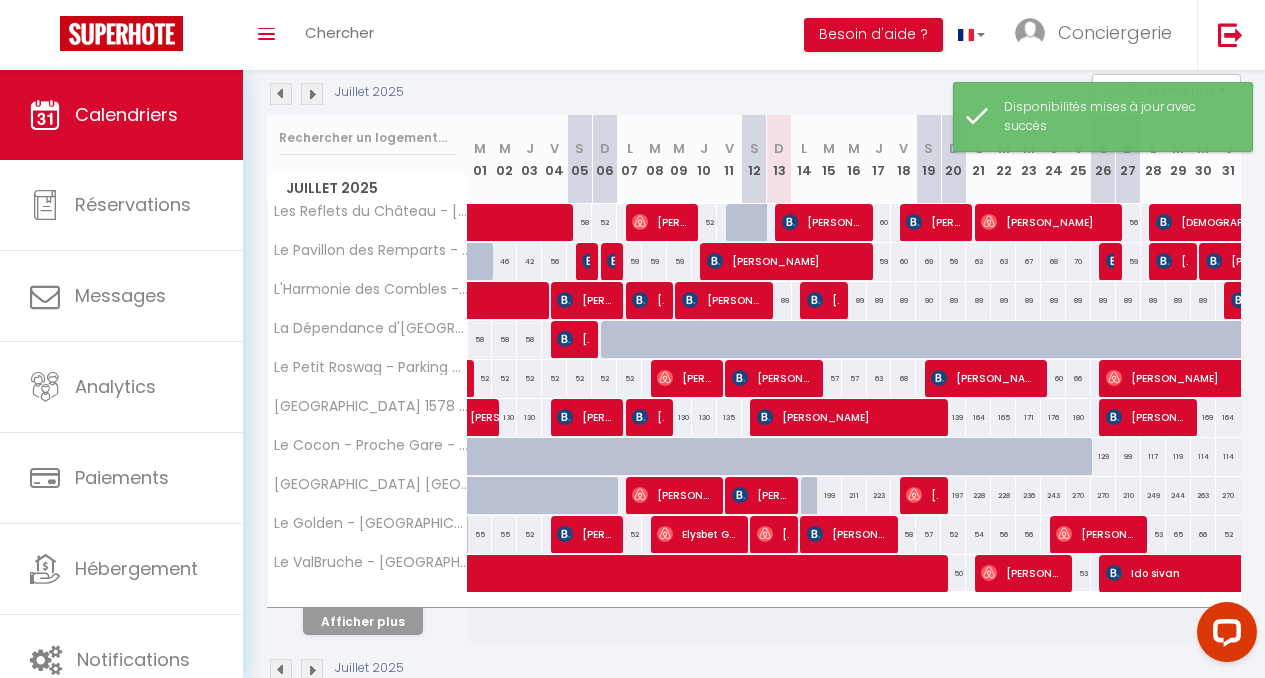 click at bounding box center [312, 94] 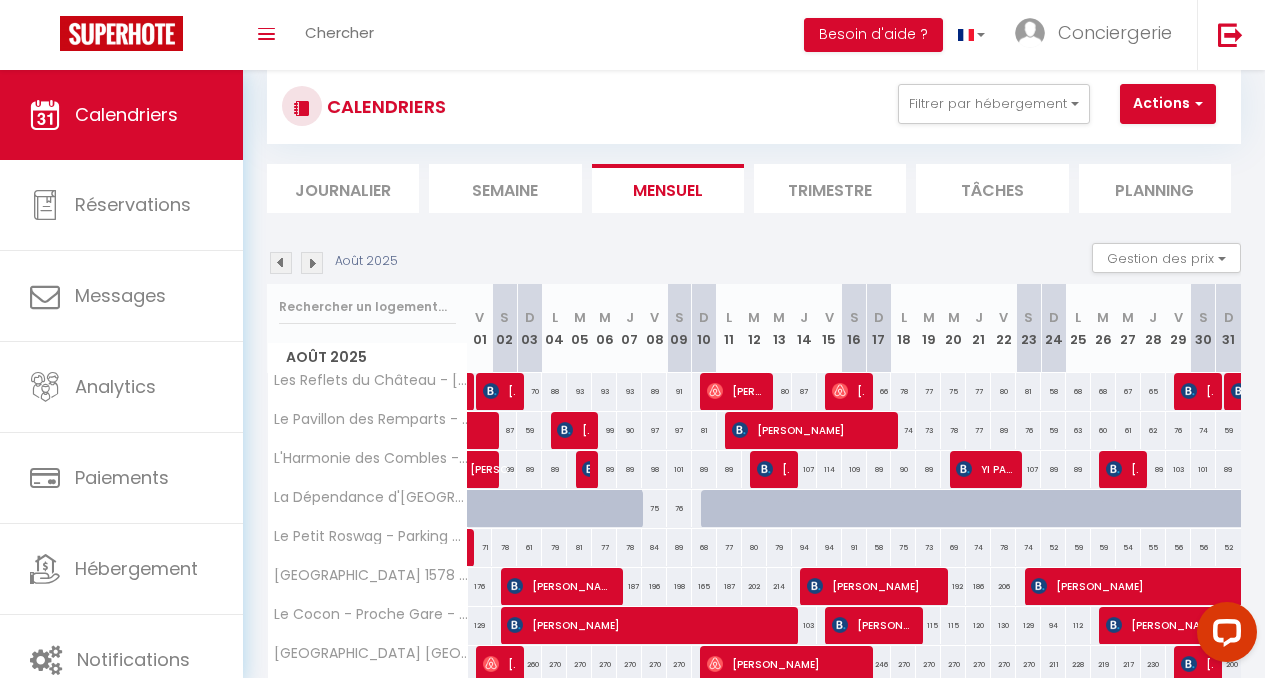 scroll, scrollTop: 41, scrollLeft: 0, axis: vertical 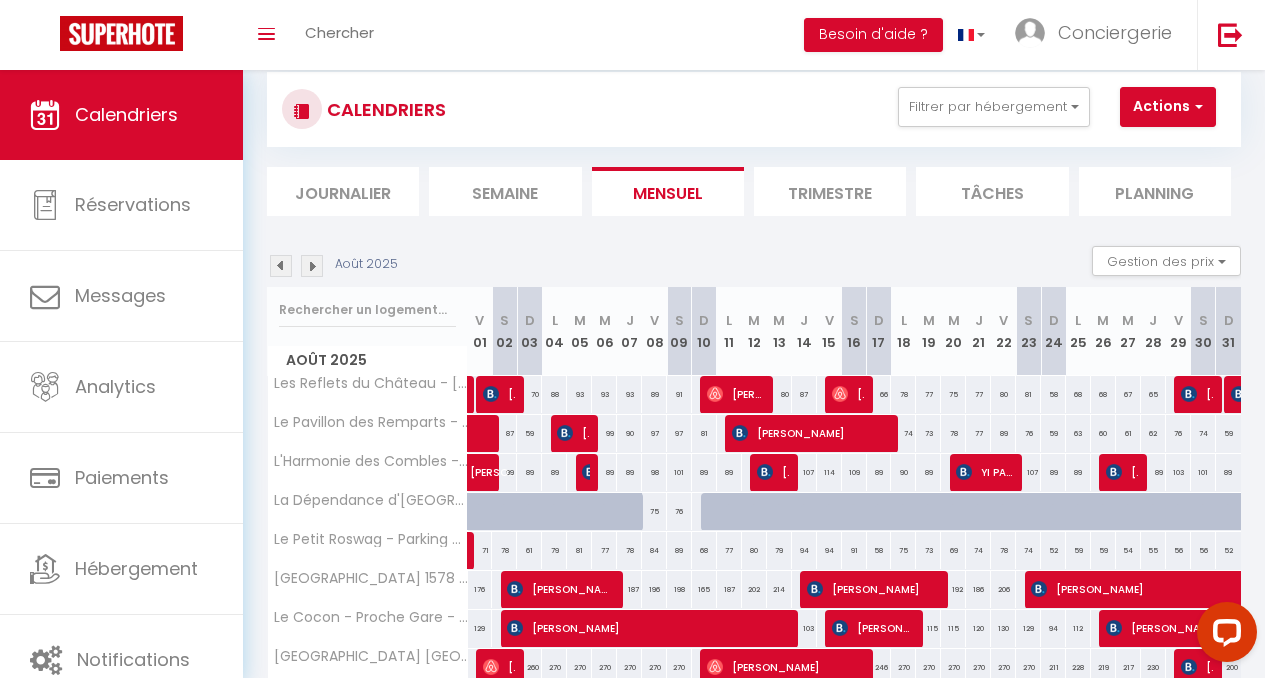 click at bounding box center [312, 266] 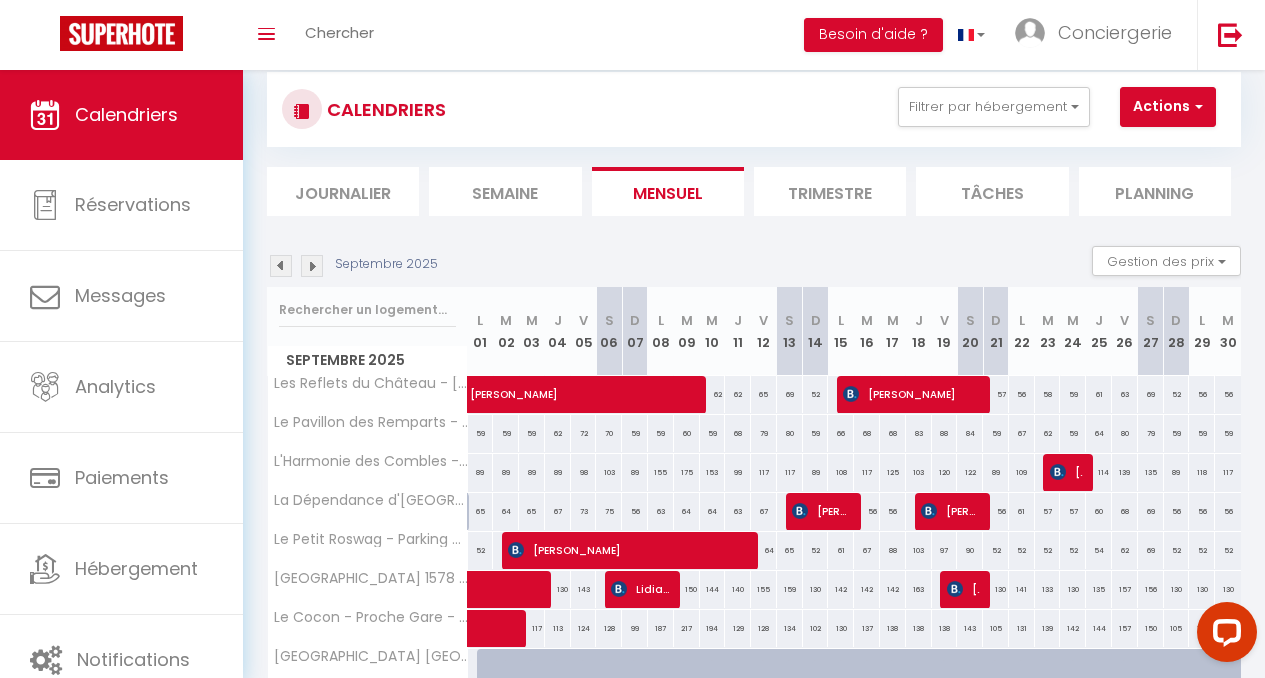 scroll, scrollTop: 207, scrollLeft: 0, axis: vertical 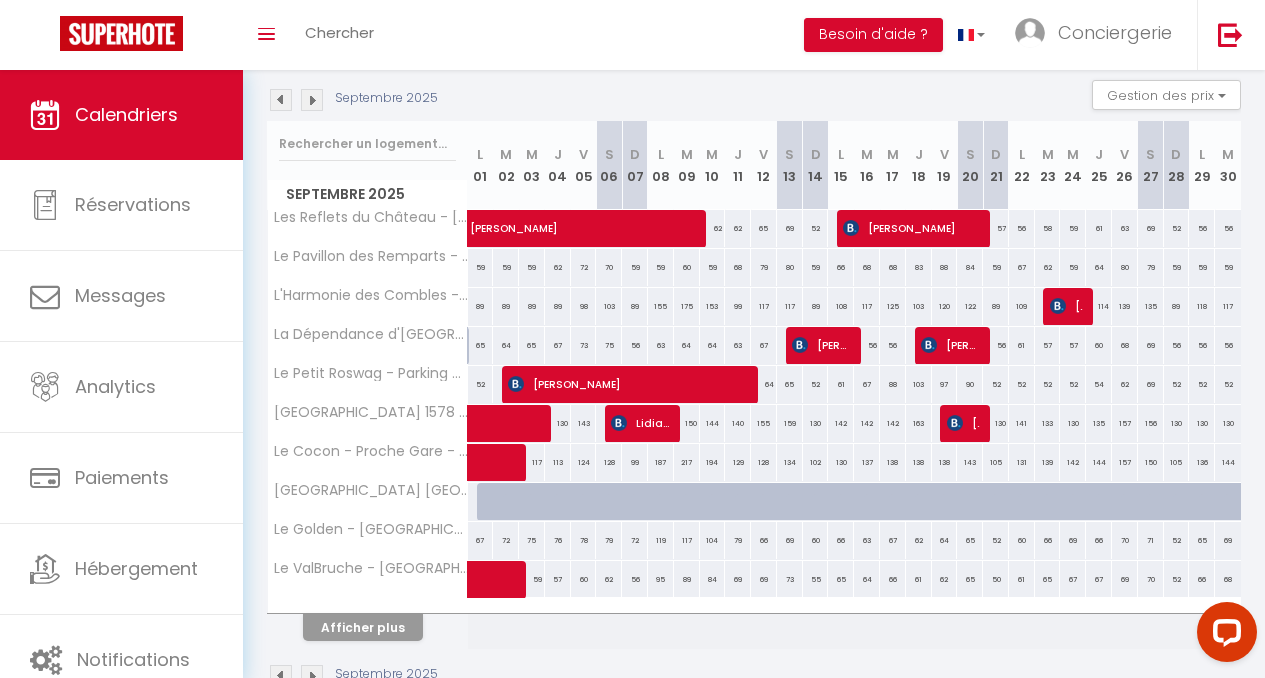 click at bounding box center [281, 100] 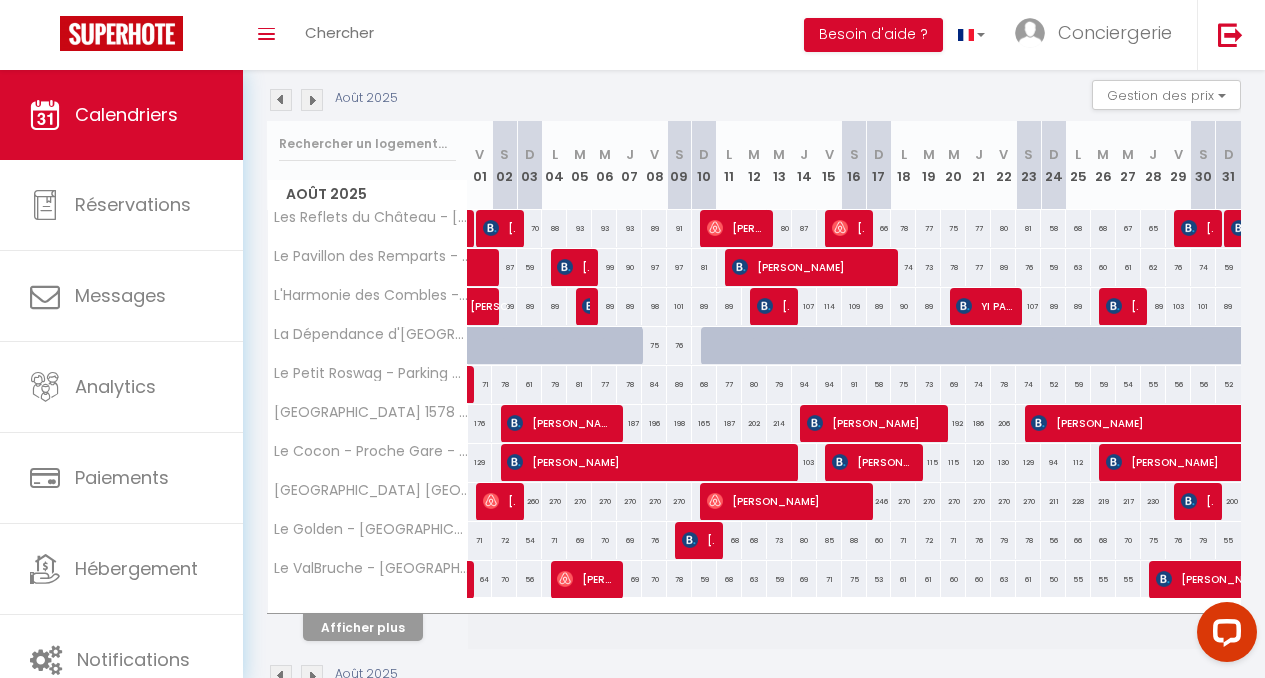 click at bounding box center (281, 100) 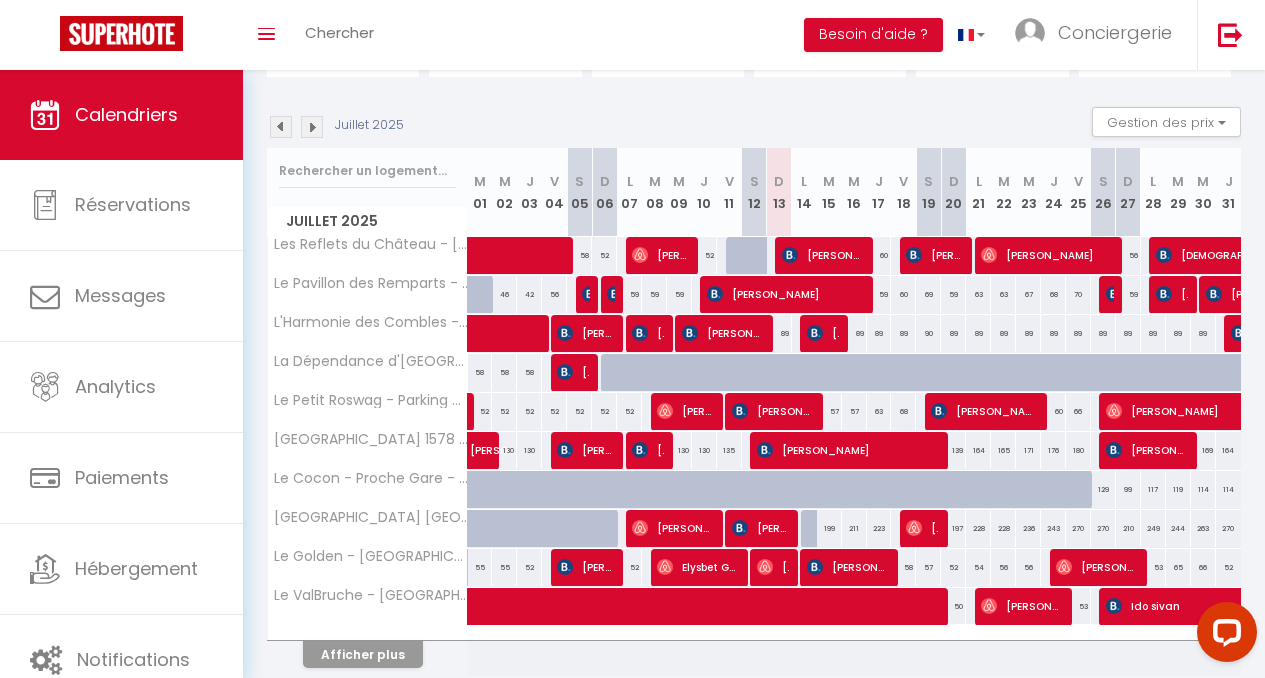 scroll, scrollTop: 179, scrollLeft: 0, axis: vertical 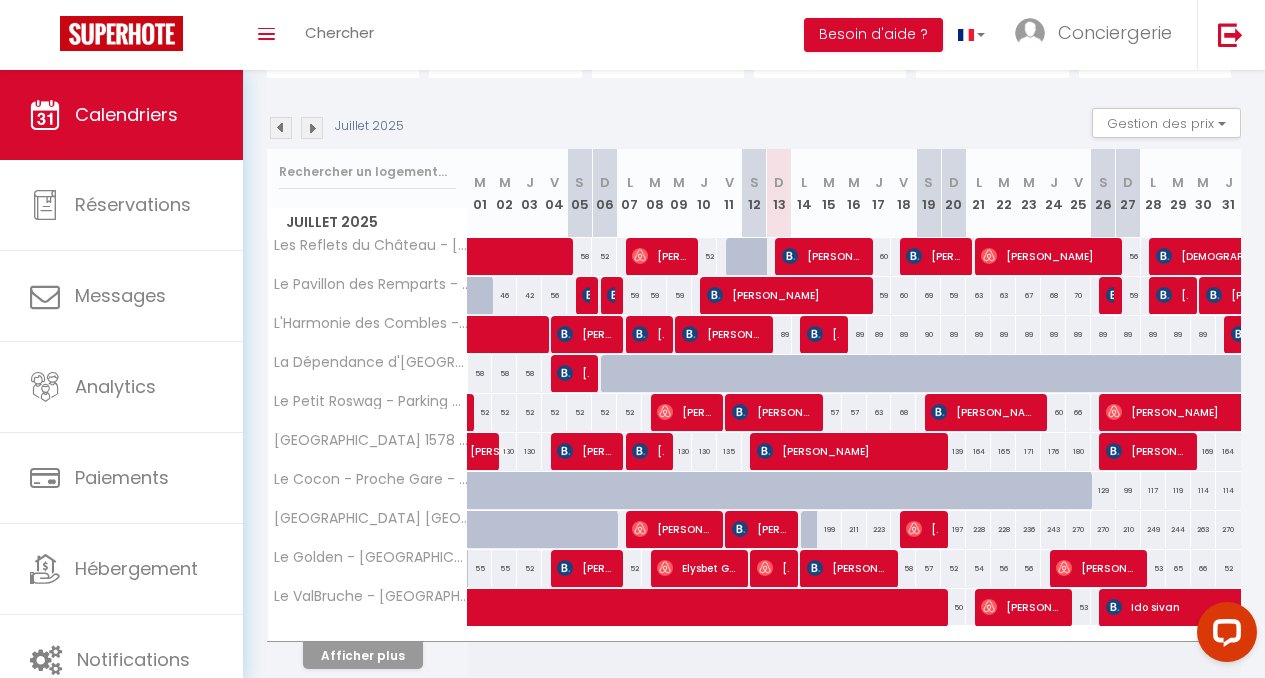 click on "58" at bounding box center [903, 568] 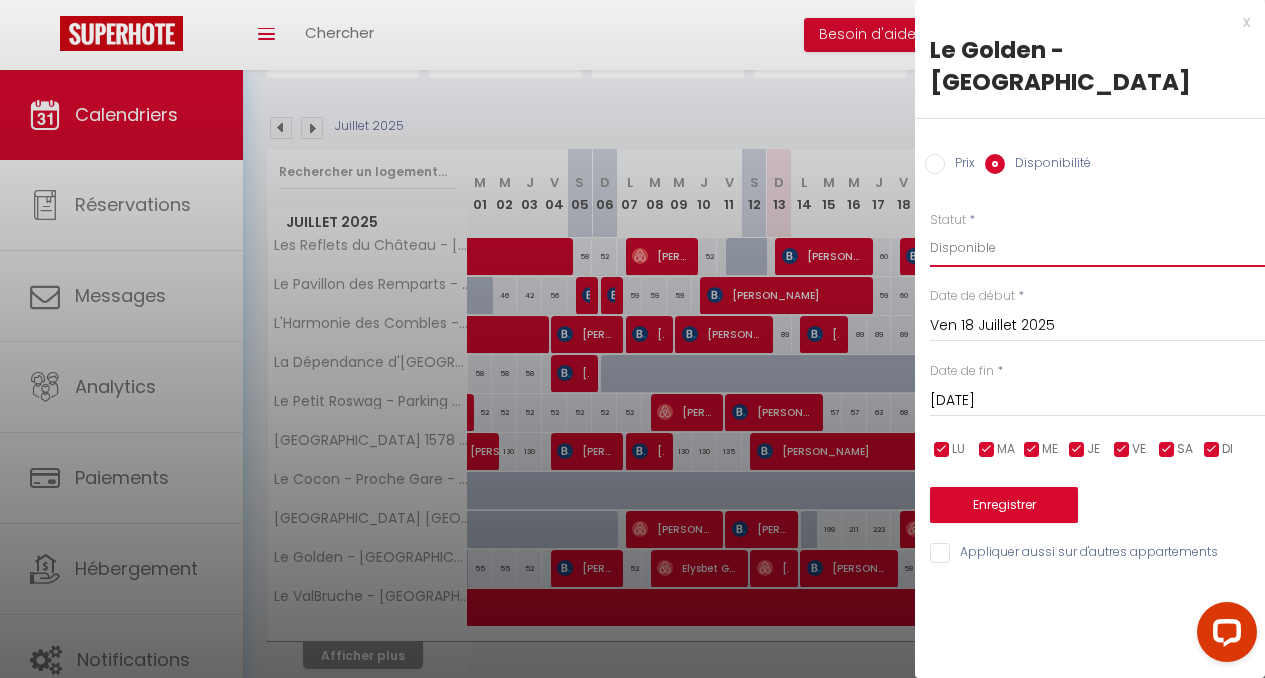 click on "Disponible
Indisponible" at bounding box center [1097, 248] 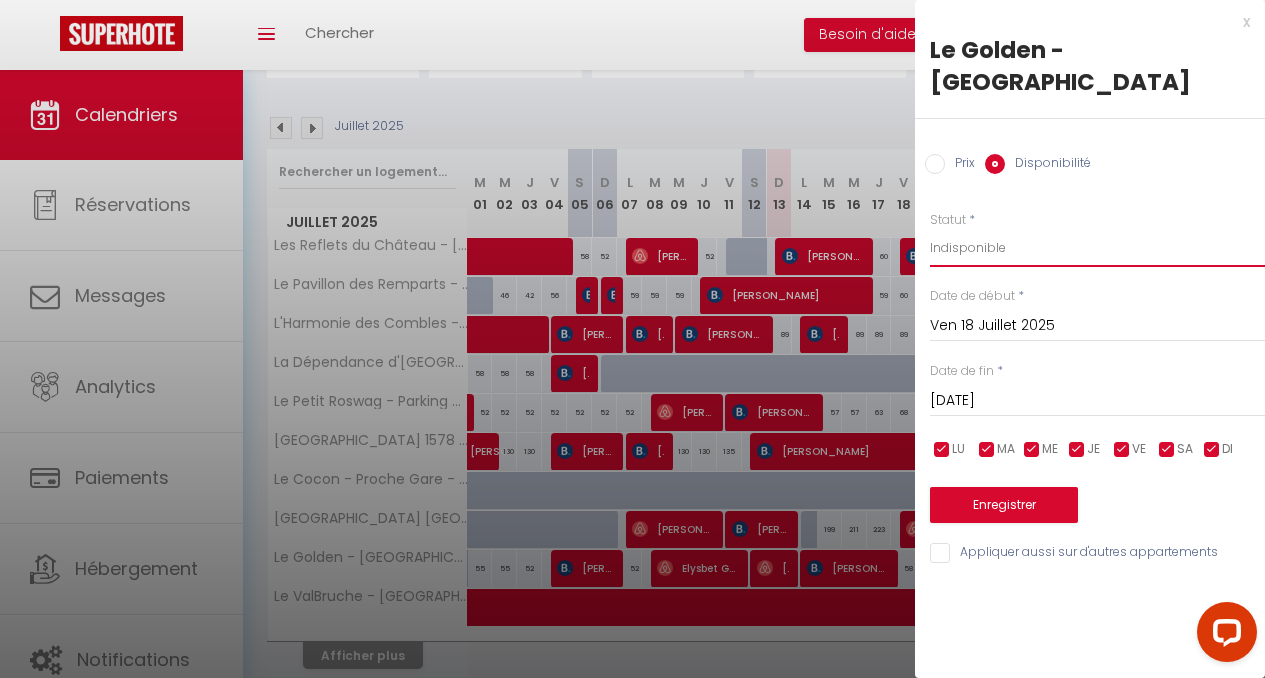 click on "Disponible
Indisponible" at bounding box center (1097, 248) 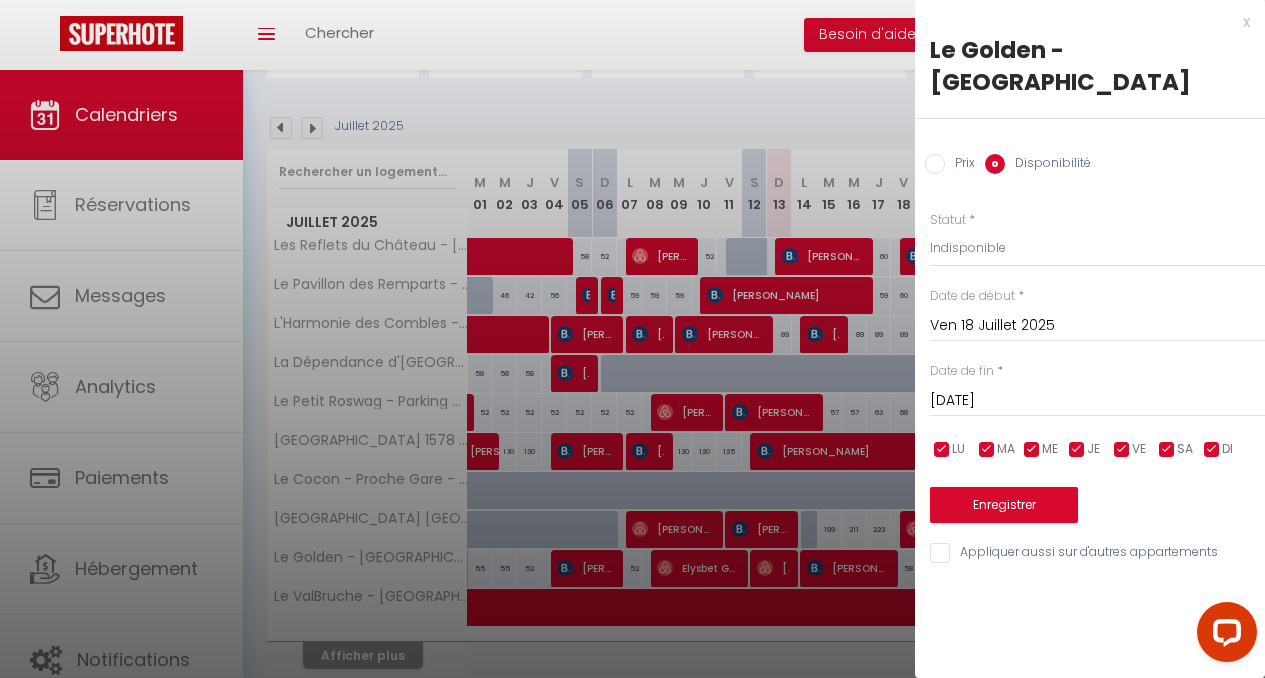 click on "[DATE]" at bounding box center (1097, 401) 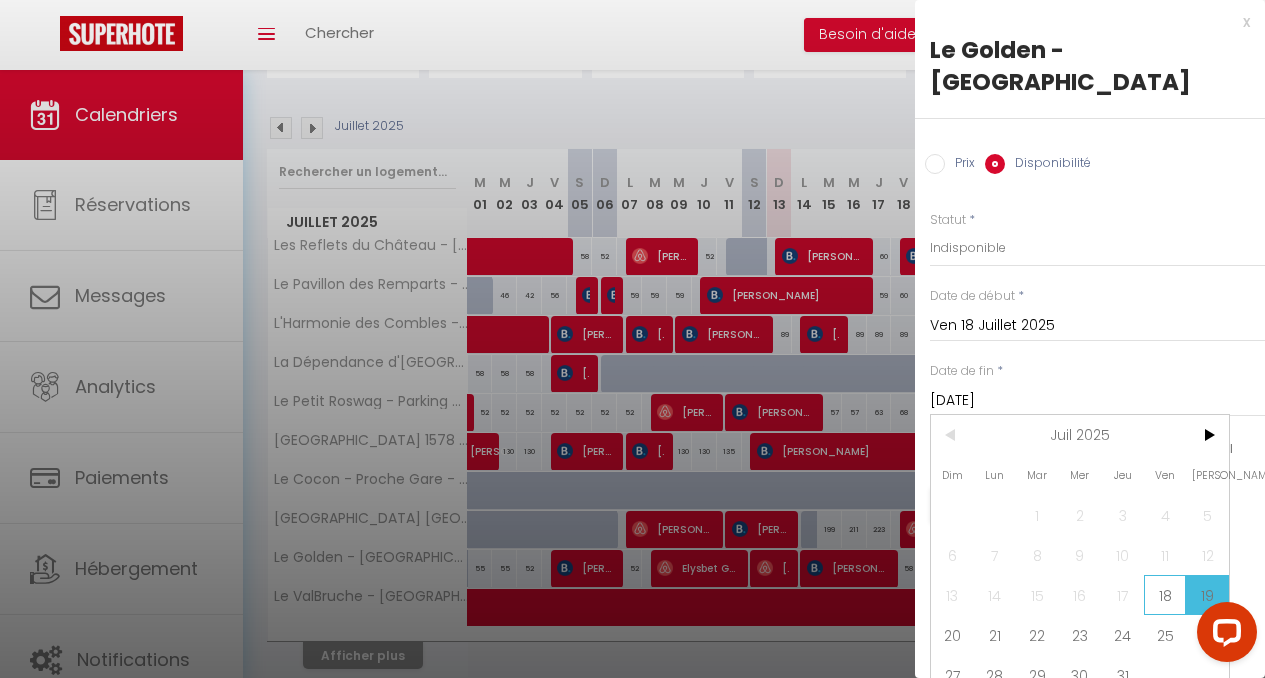 scroll, scrollTop: 32, scrollLeft: 0, axis: vertical 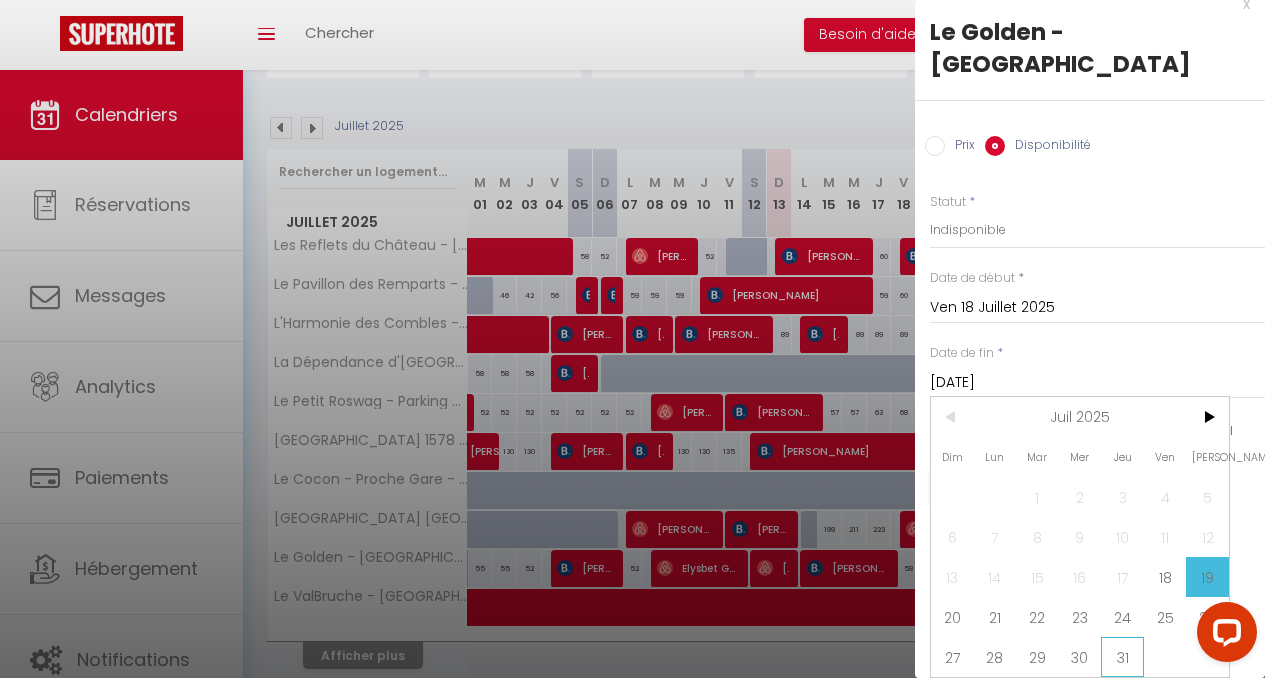 click on "31" at bounding box center [1122, 657] 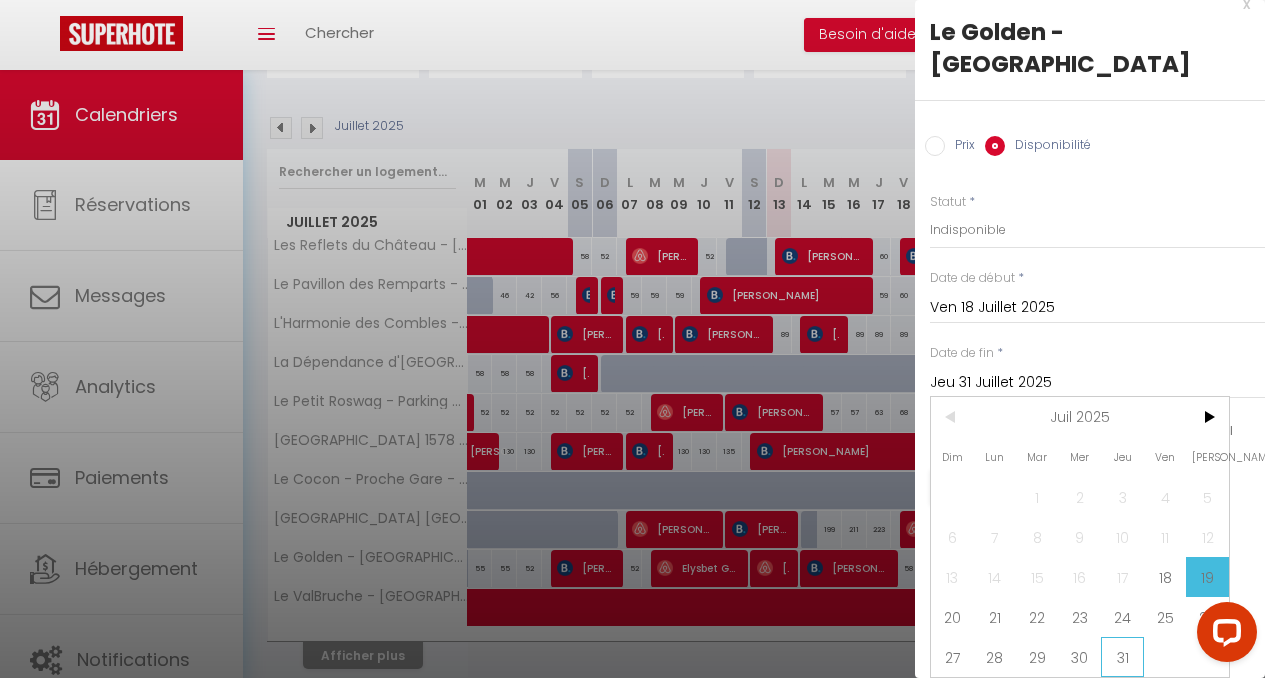 scroll, scrollTop: 0, scrollLeft: 0, axis: both 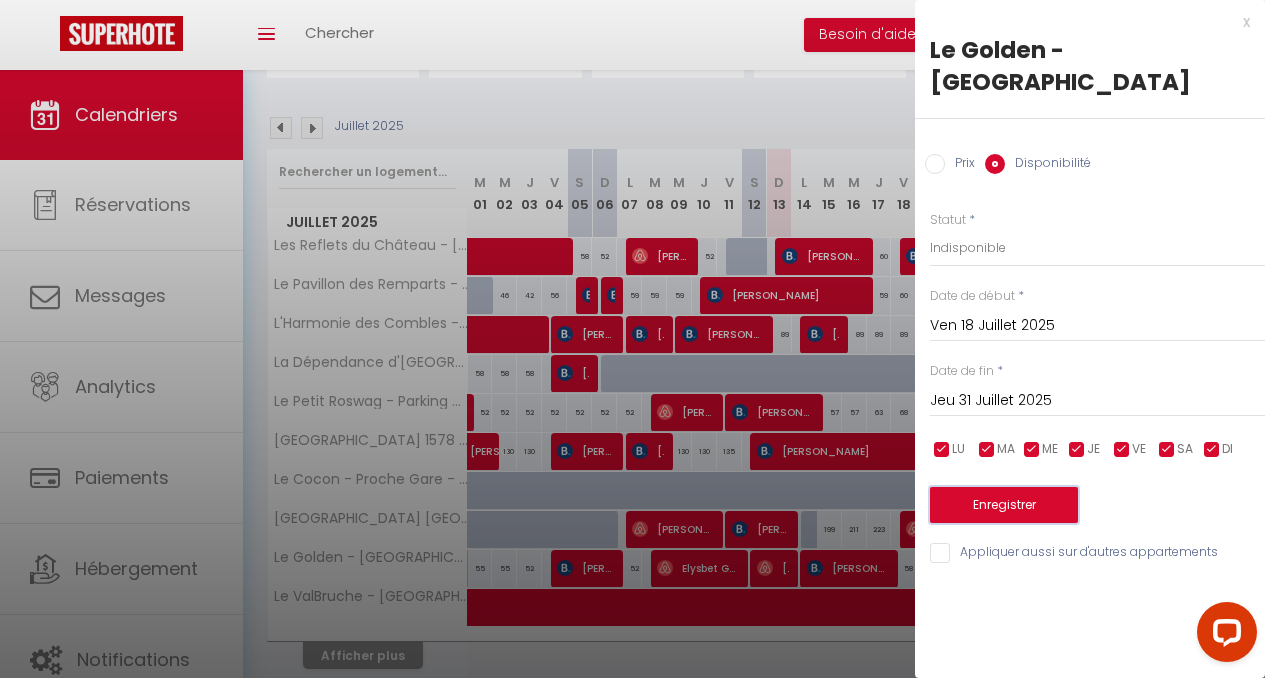 click on "Enregistrer" at bounding box center [1004, 505] 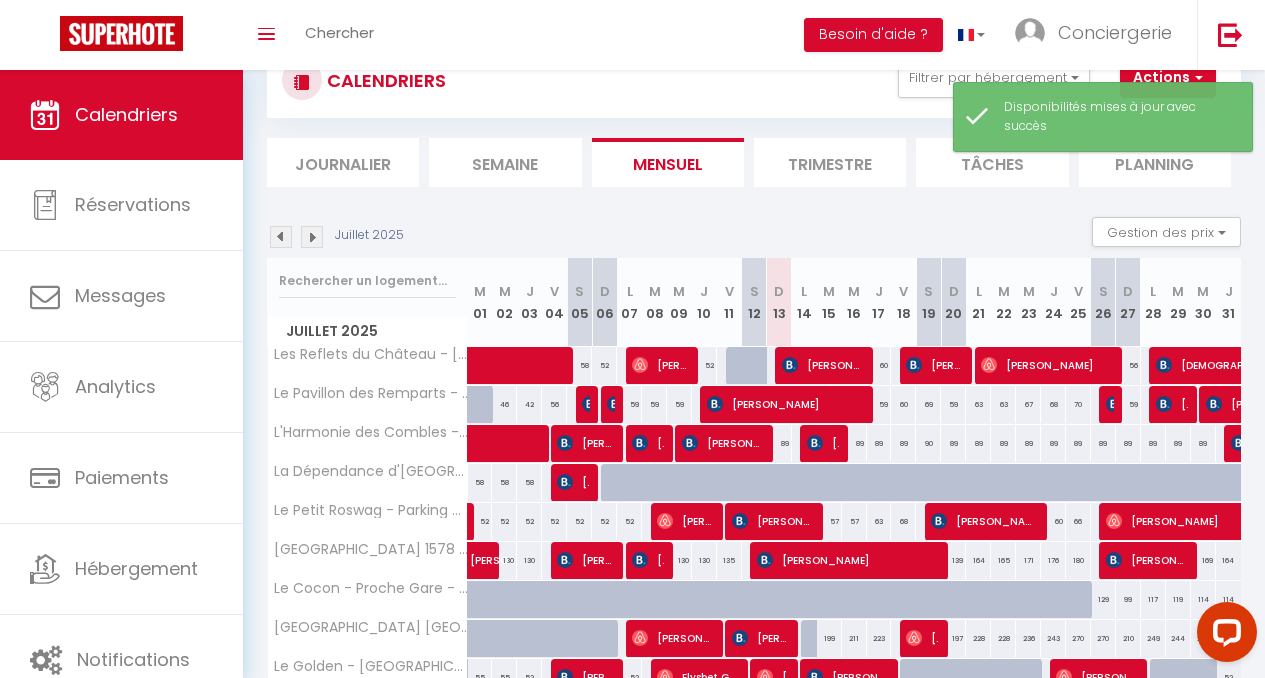 scroll, scrollTop: 179, scrollLeft: 0, axis: vertical 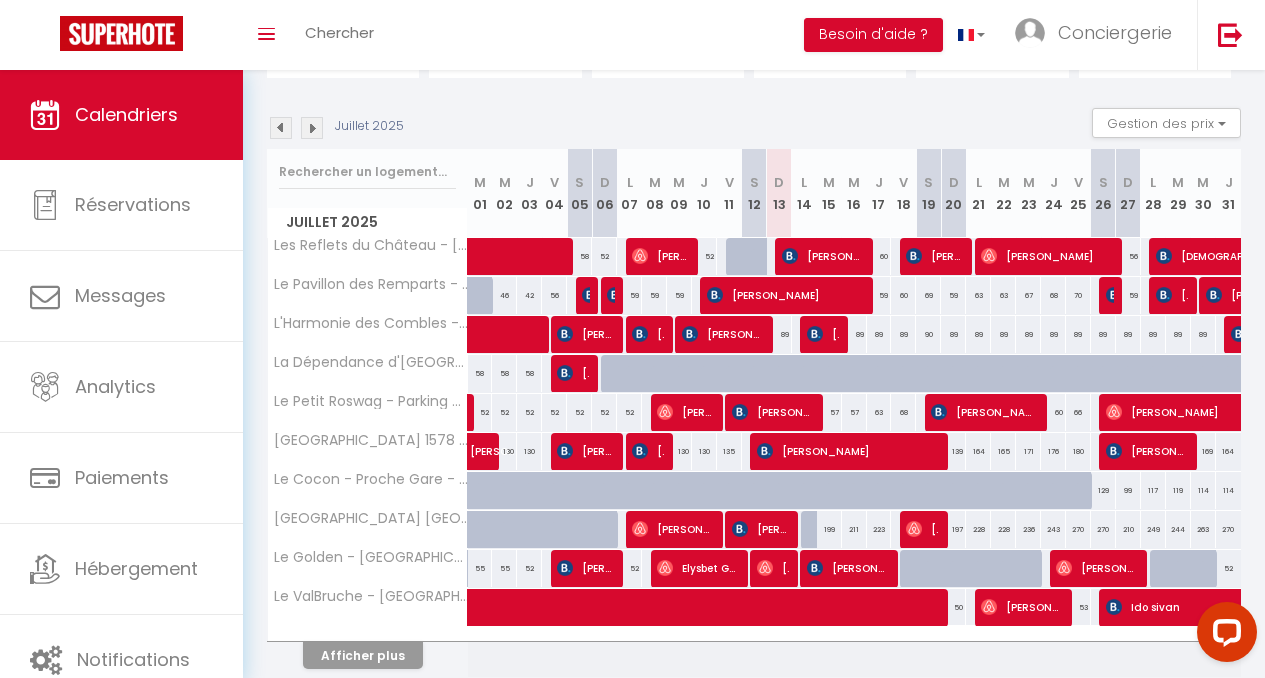 click on "52" at bounding box center (1228, 568) 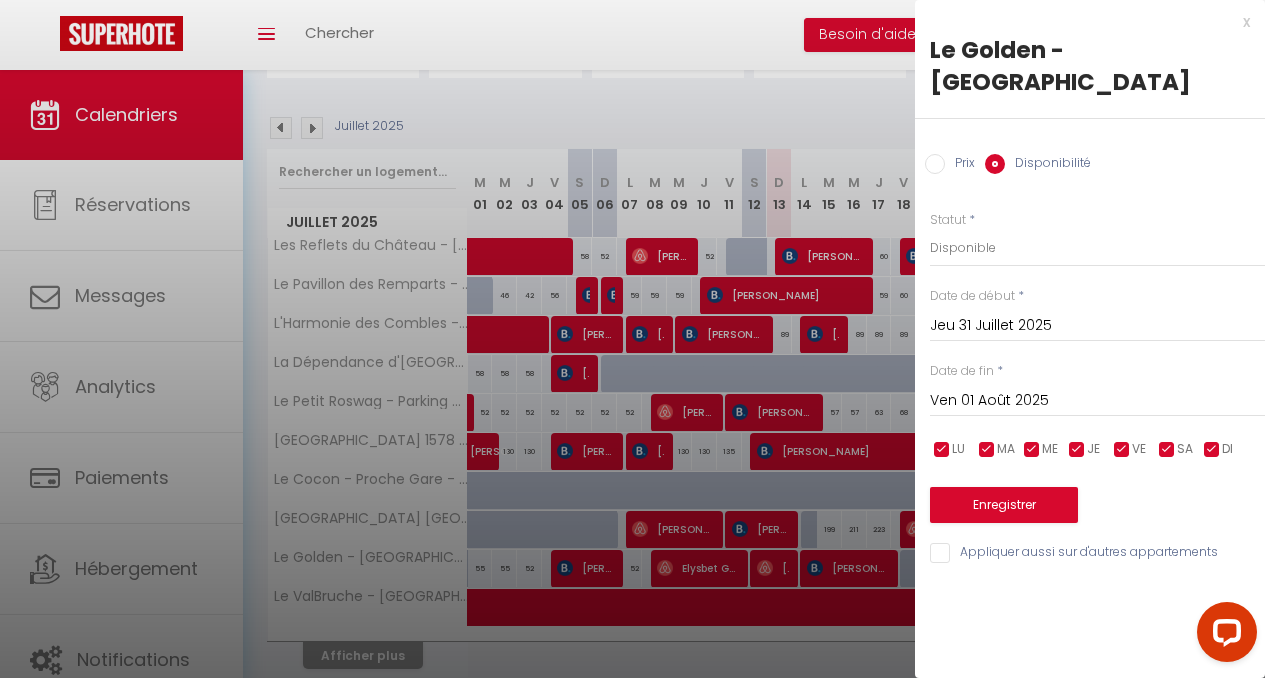 click on "x" at bounding box center (1082, 22) 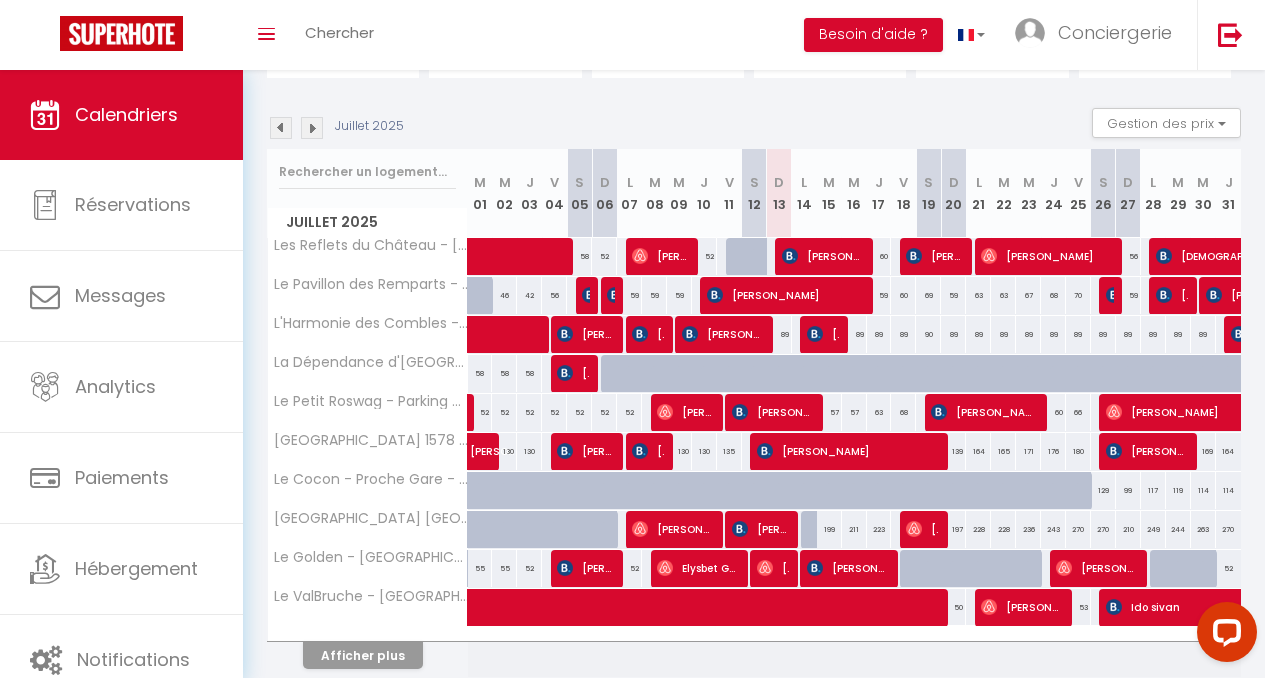click on "52" at bounding box center (1228, 568) 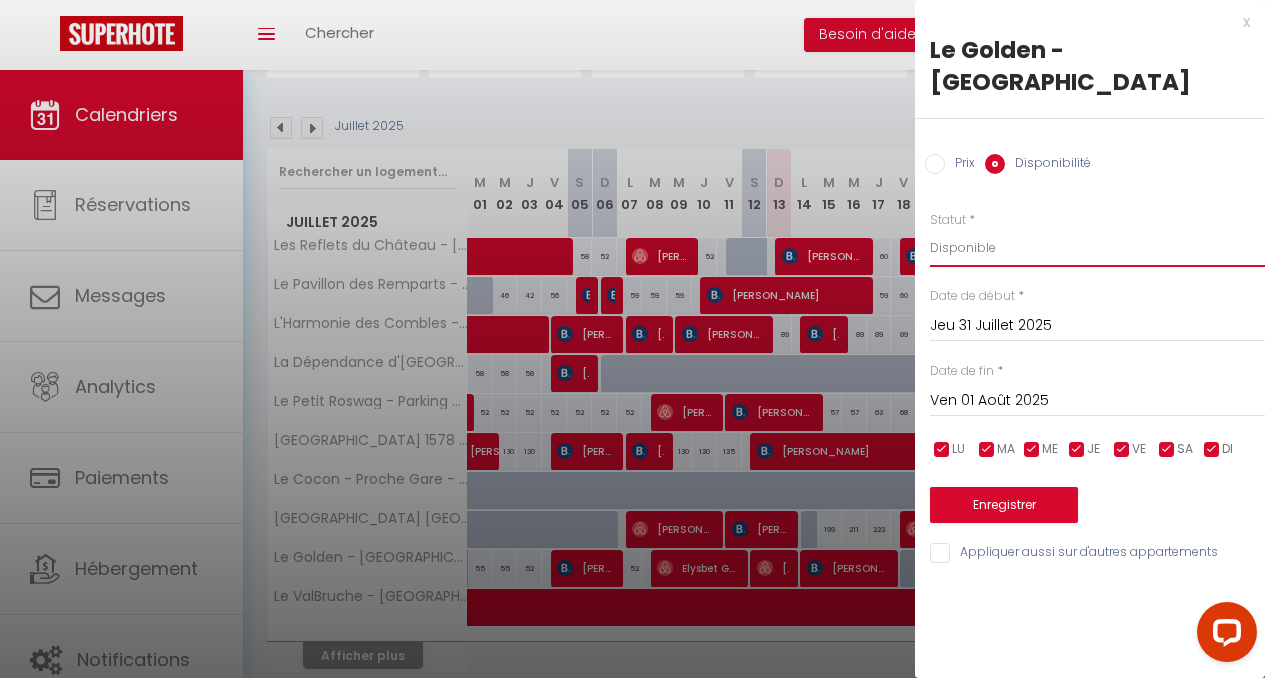 click on "Disponible
Indisponible" at bounding box center [1097, 248] 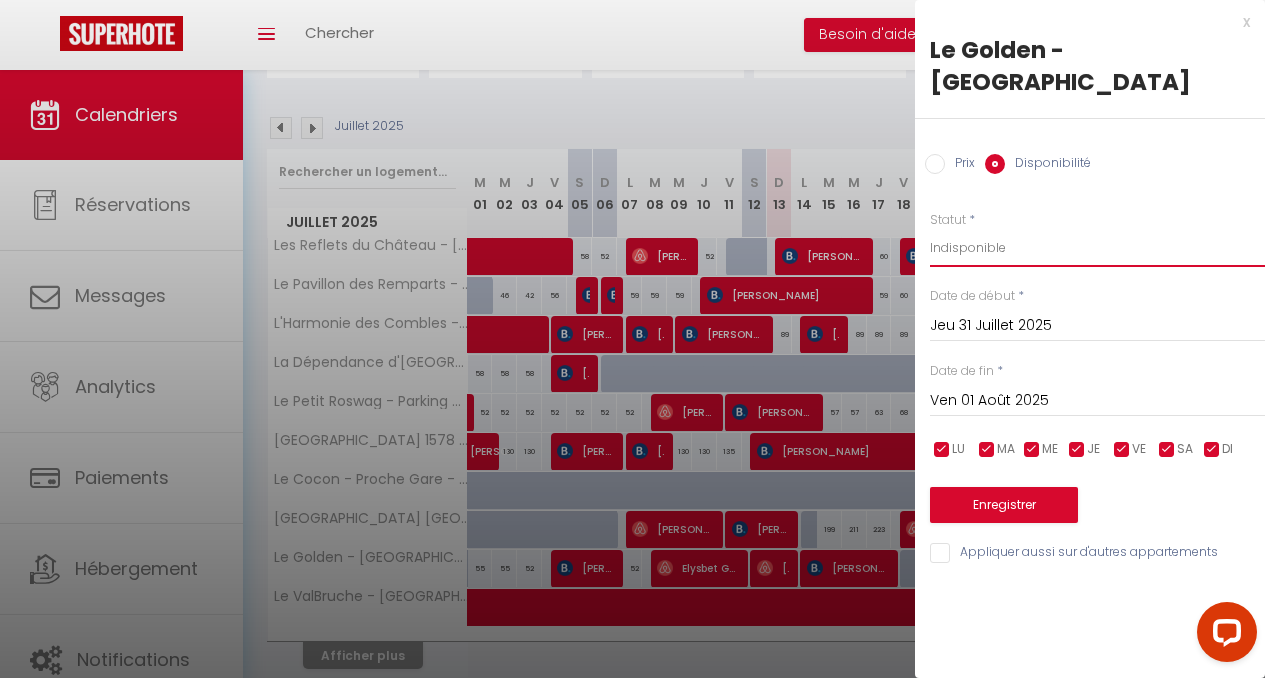 click on "Disponible
Indisponible" at bounding box center [1097, 248] 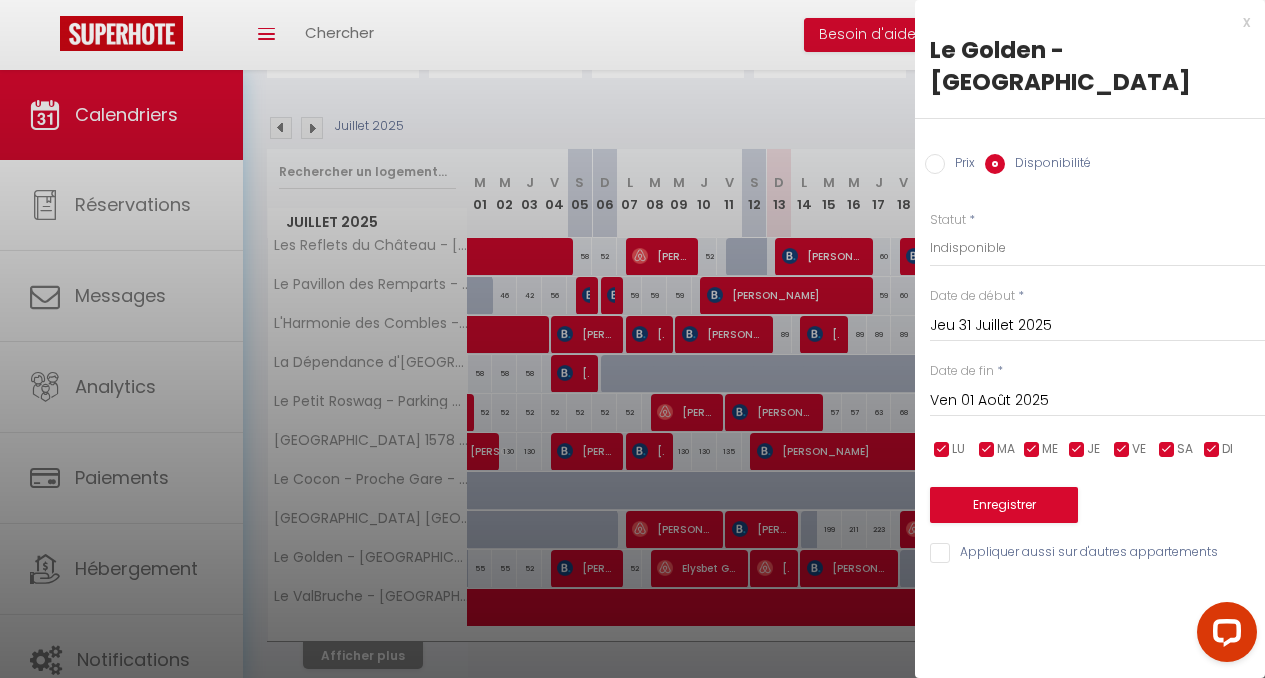 click on "Ven 01 Août 2025" at bounding box center [1097, 401] 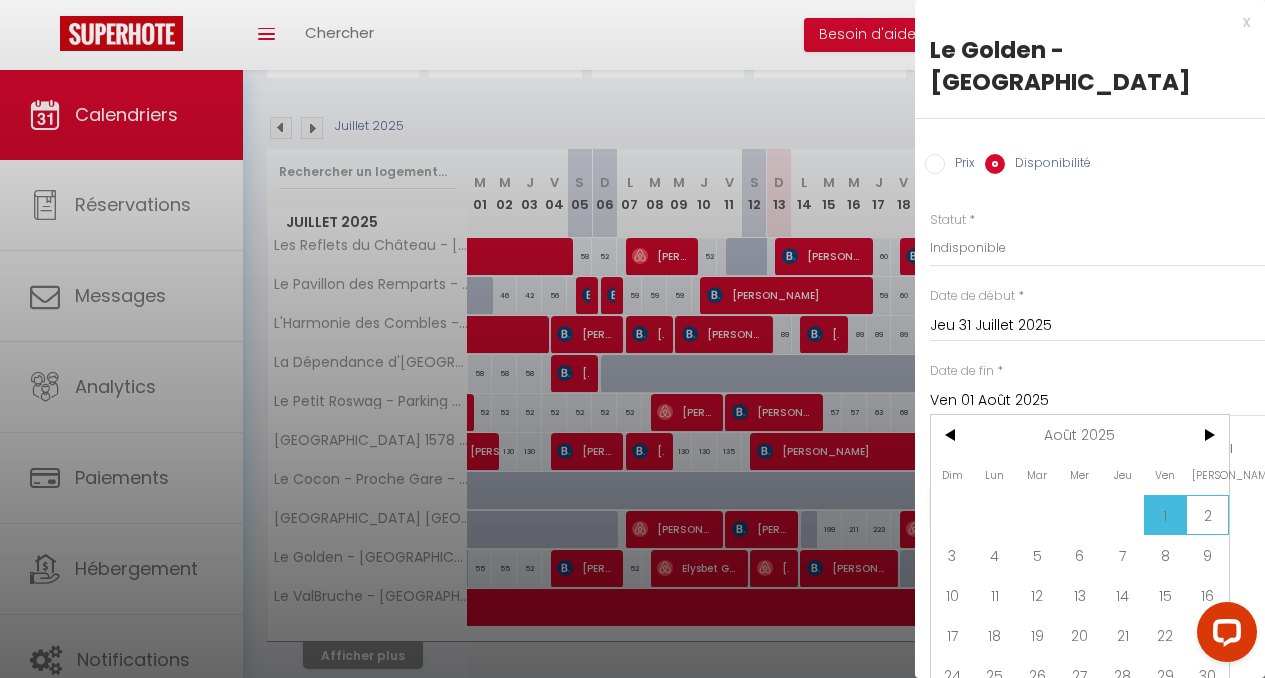 click on "2" at bounding box center (1207, 515) 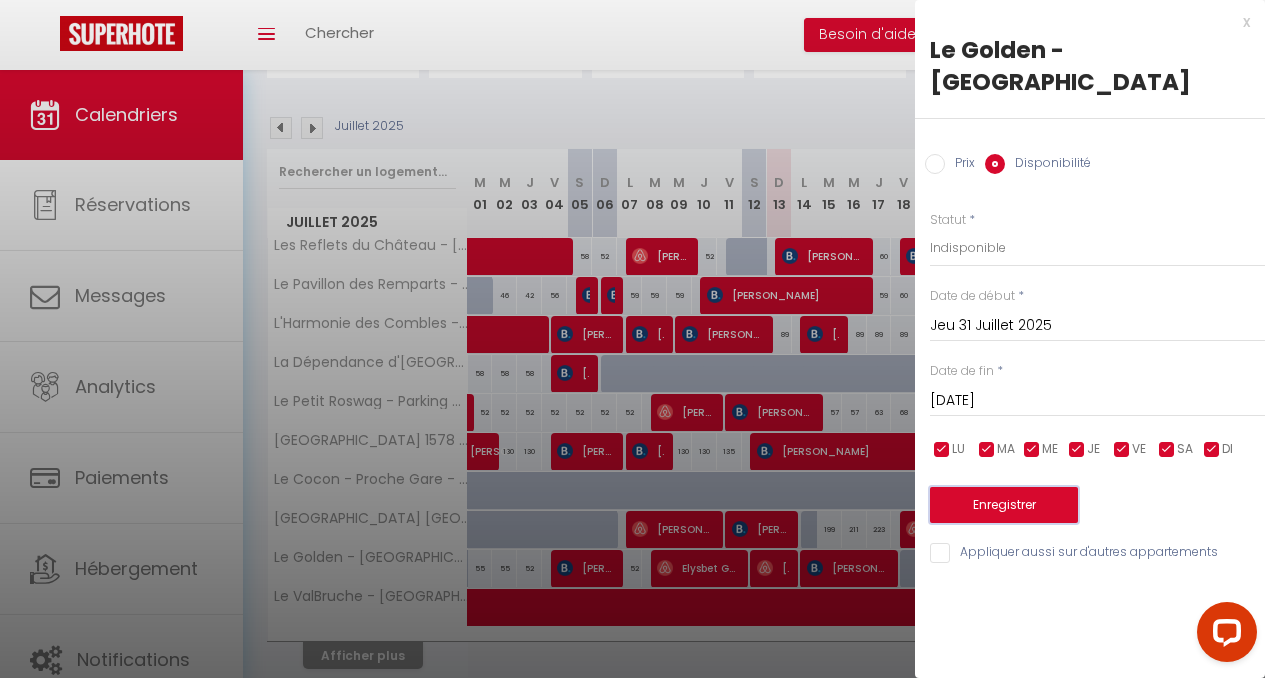 click on "Enregistrer" at bounding box center (1004, 505) 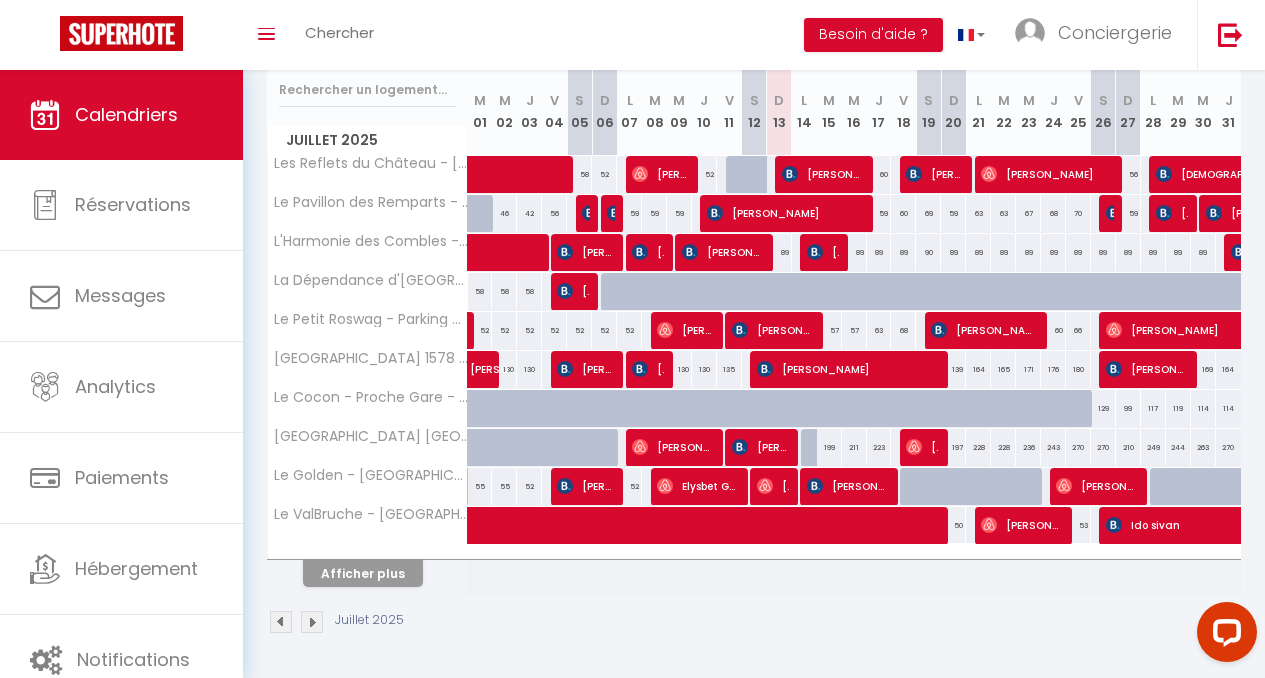 scroll, scrollTop: 267, scrollLeft: 0, axis: vertical 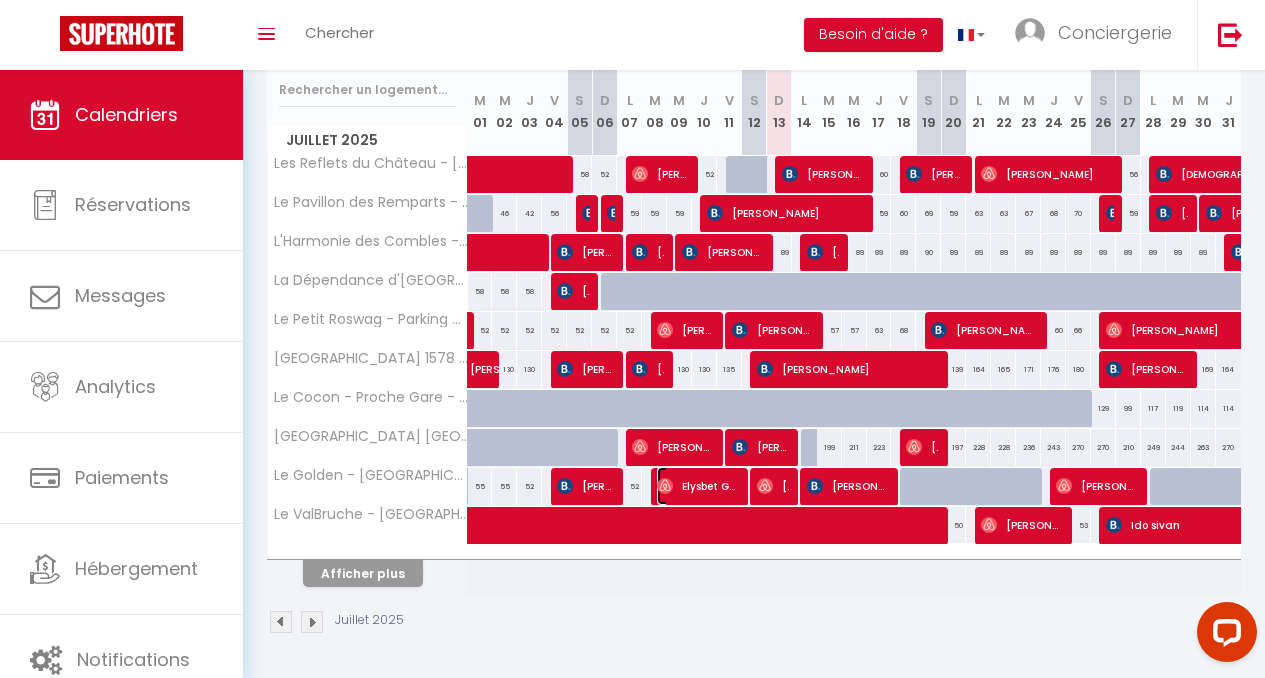 click on "Elysbet Groll" at bounding box center [697, 486] 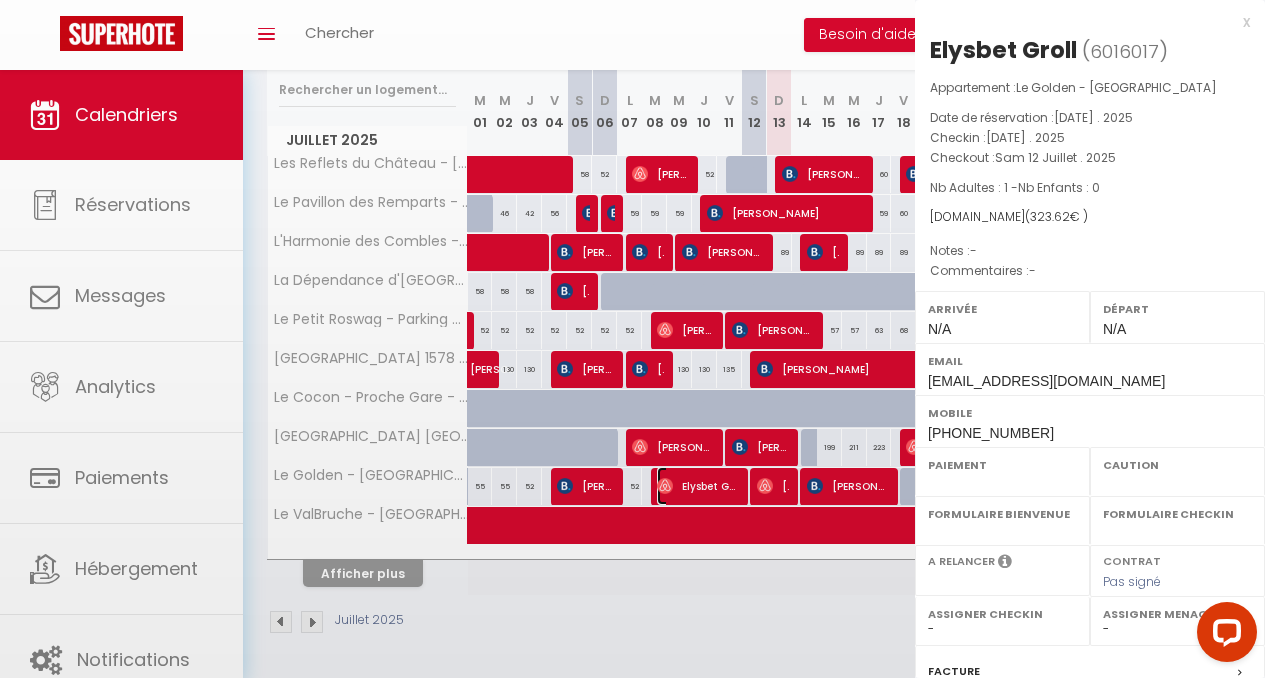 select on "OK" 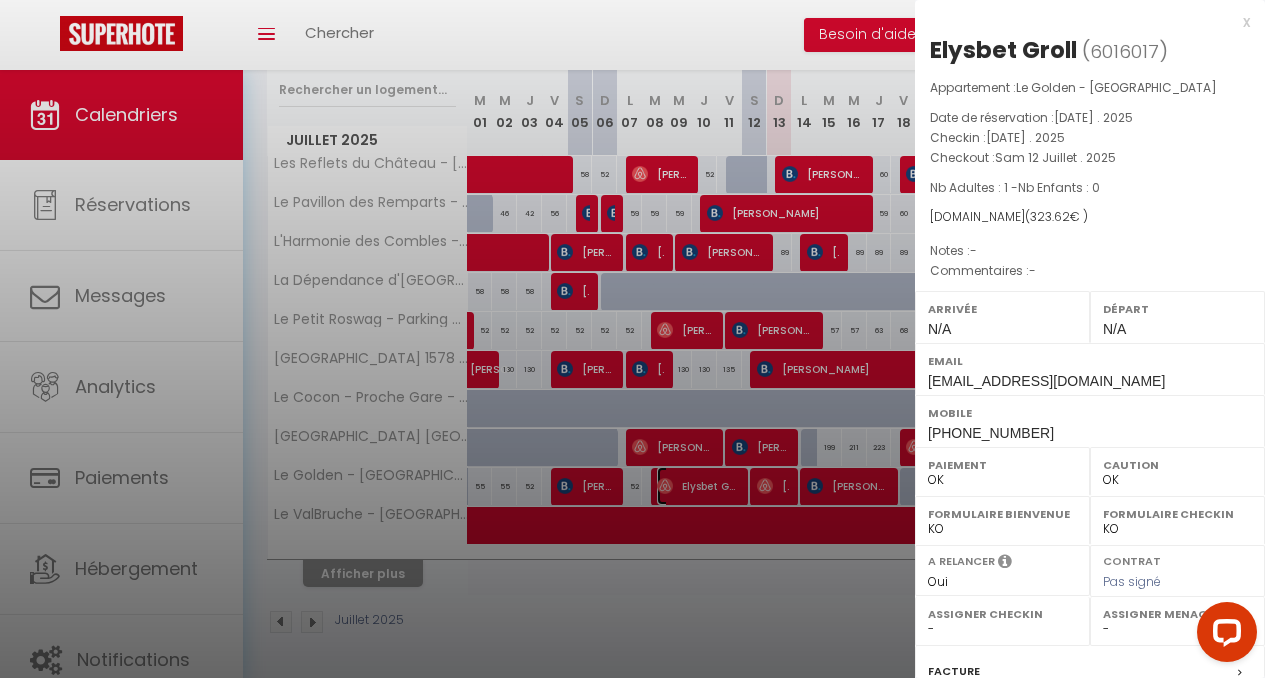 scroll, scrollTop: 274, scrollLeft: 0, axis: vertical 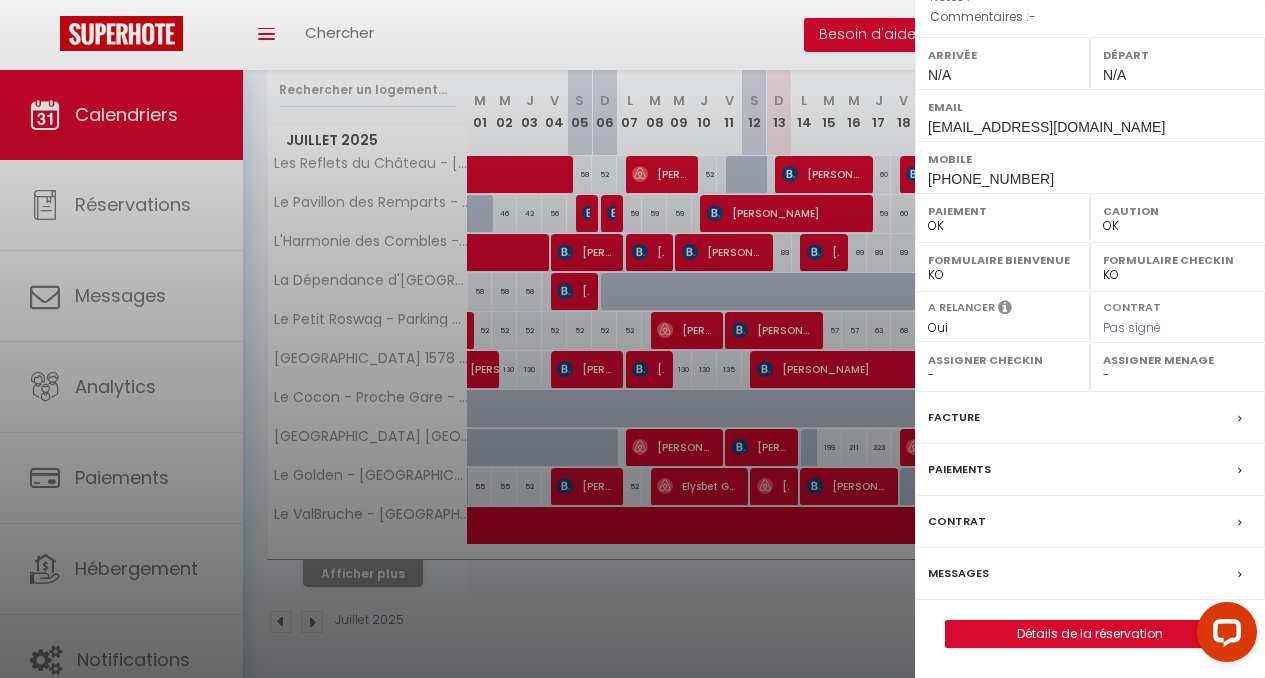click on "Messages" at bounding box center (958, 573) 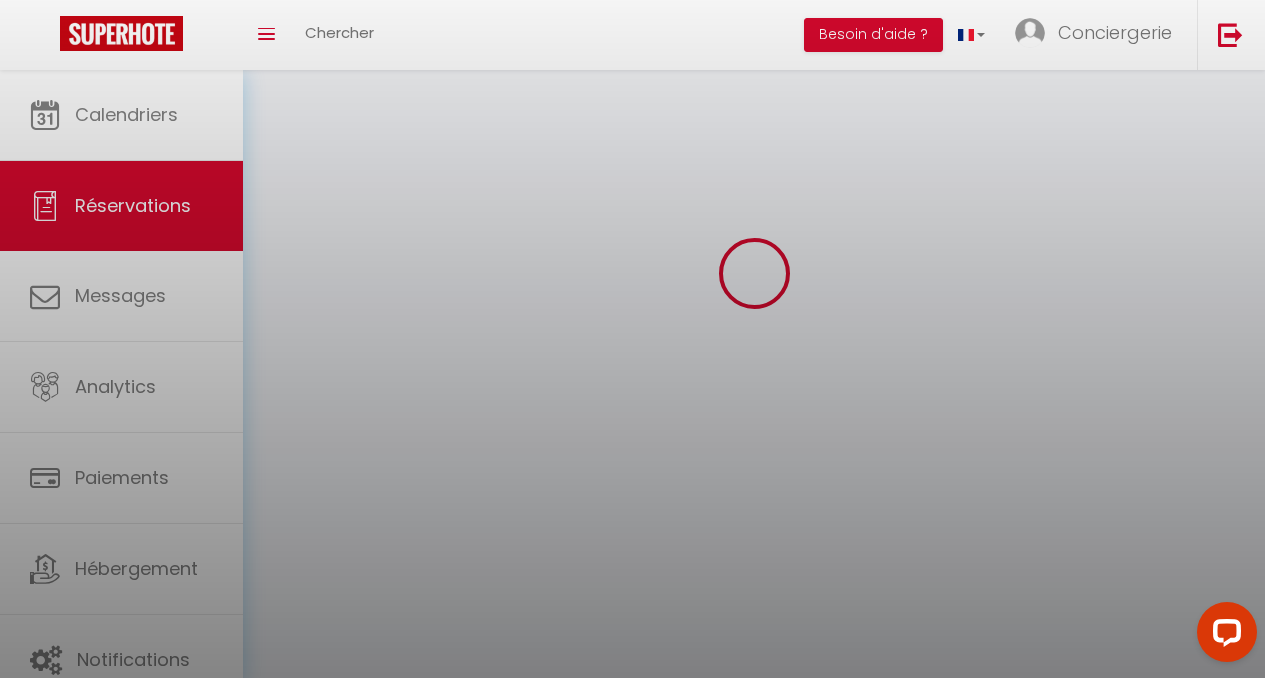 scroll, scrollTop: 0, scrollLeft: 0, axis: both 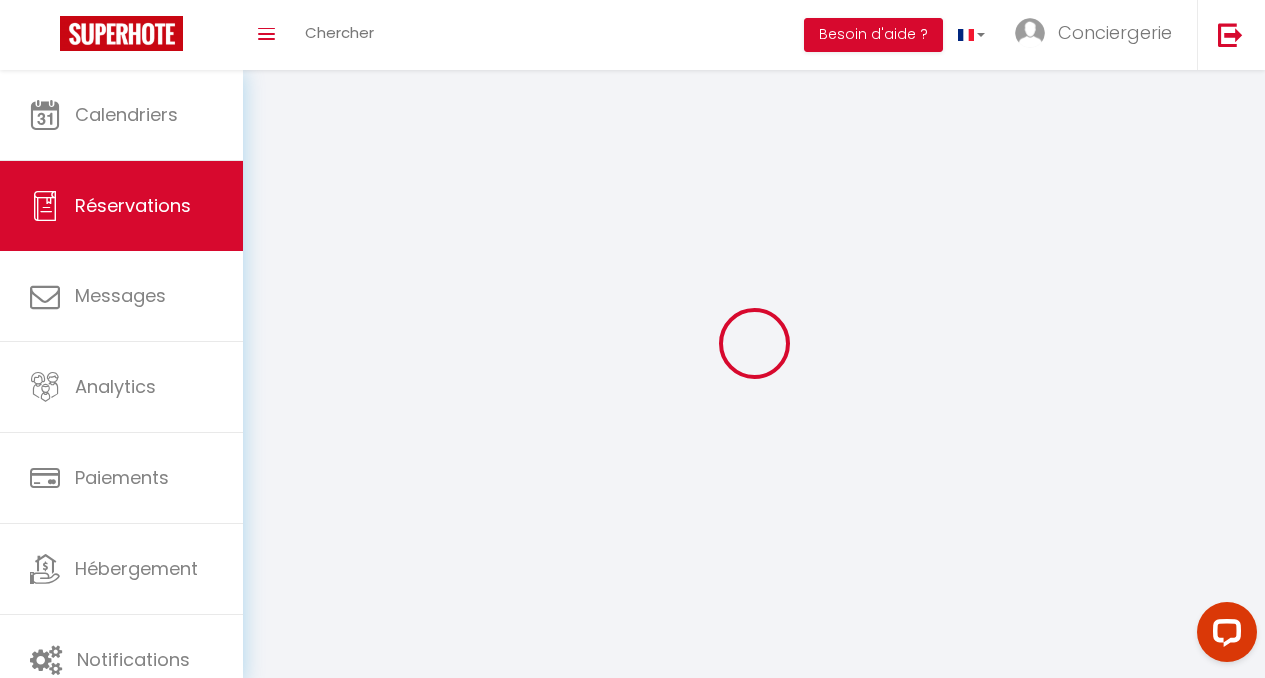 type on "Elysbet" 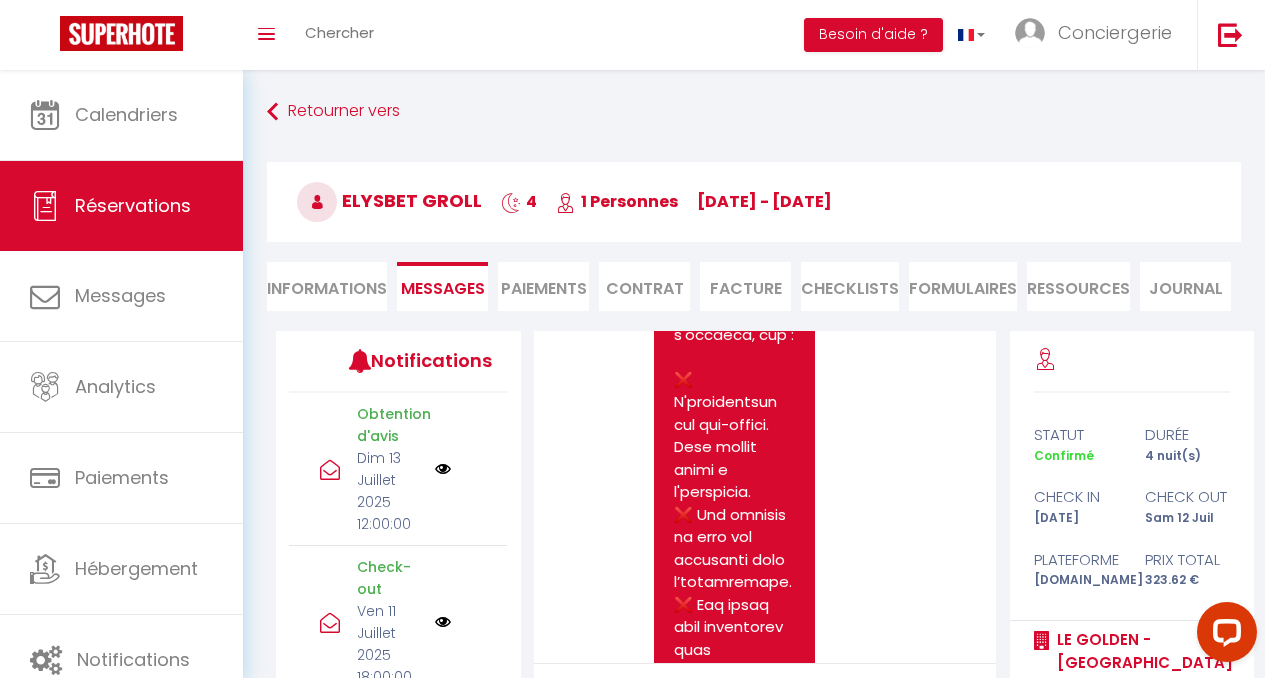 scroll, scrollTop: 5440, scrollLeft: 0, axis: vertical 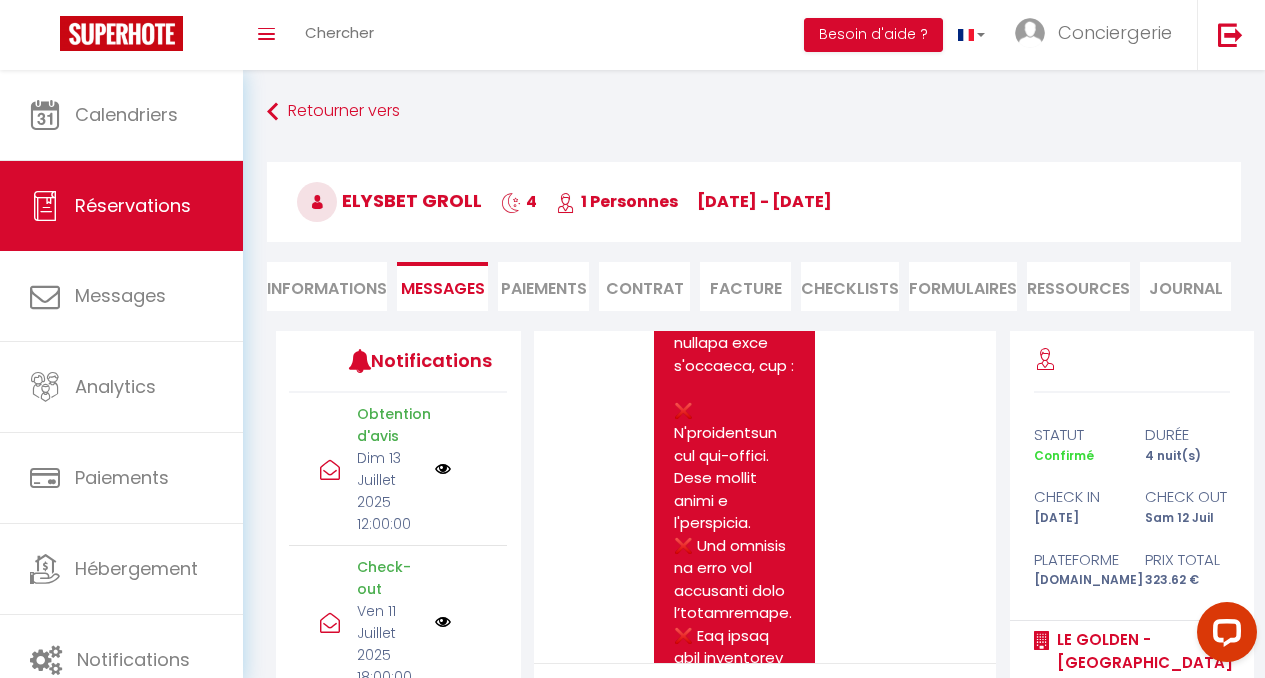 drag, startPoint x: 790, startPoint y: 461, endPoint x: 674, endPoint y: 459, distance: 116.01724 